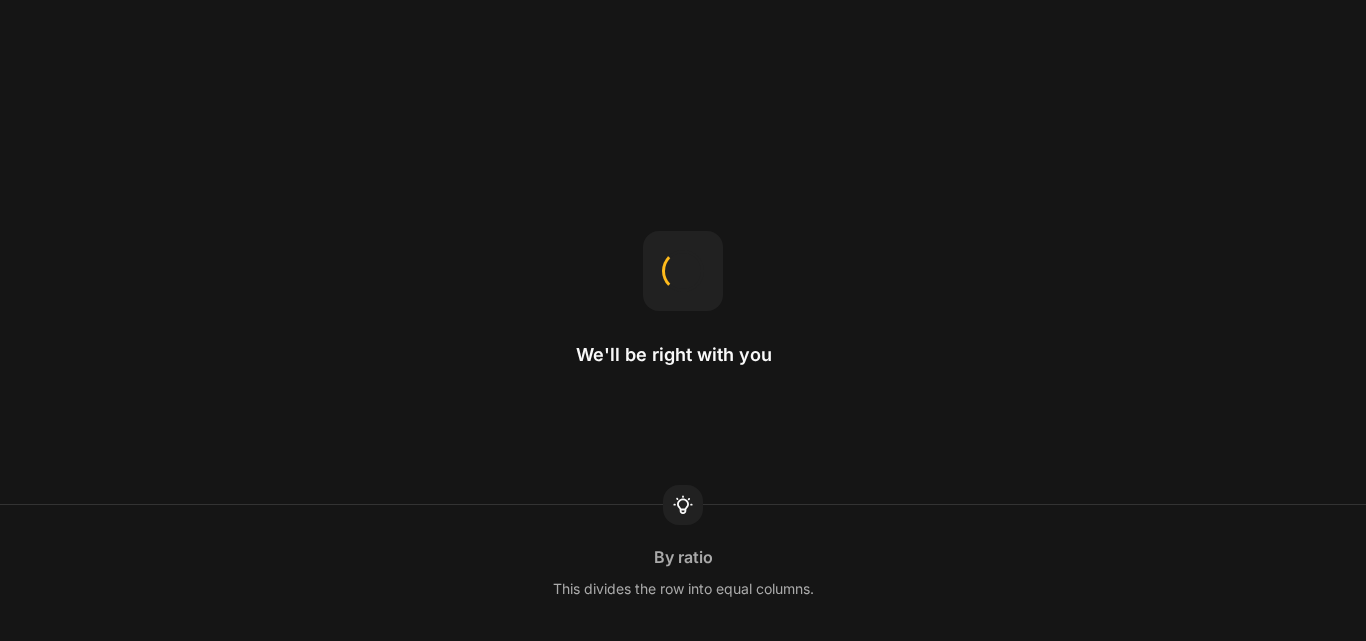 scroll, scrollTop: 0, scrollLeft: 0, axis: both 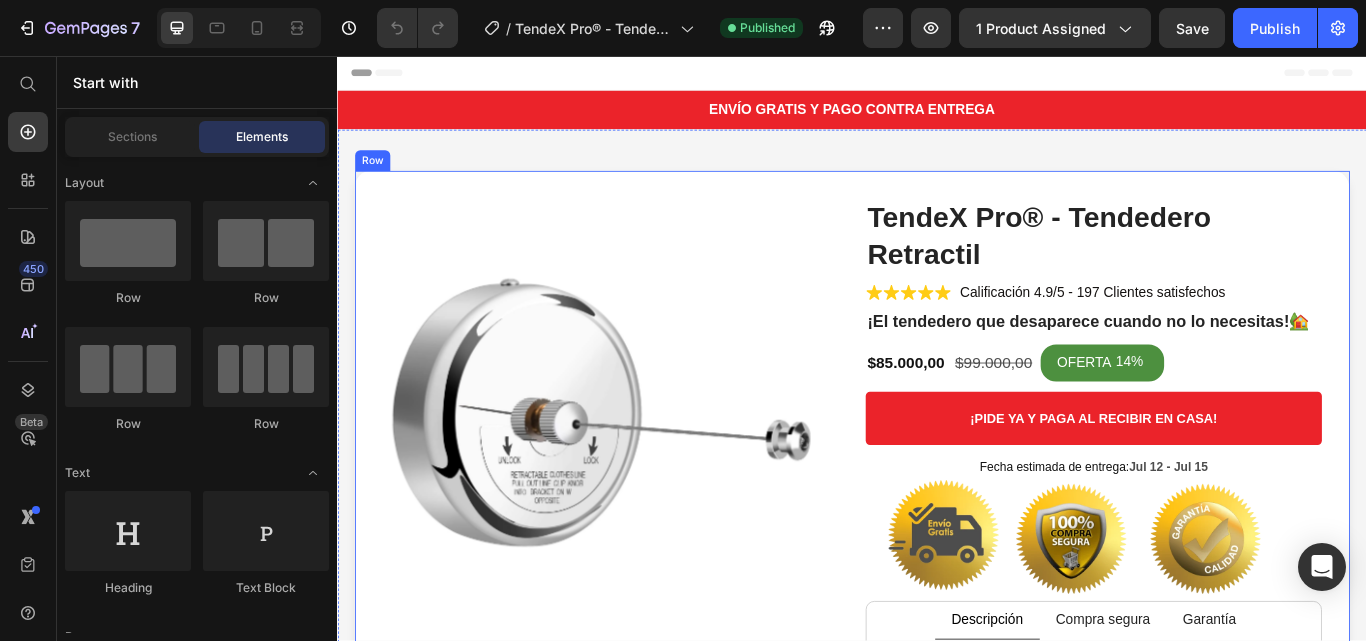 click on "Product Images TendeX Pro® - Tendedero Retractil Product Title
Icon
Icon
Icon
Icon
Icon Icon List Calificación 4.9/5 - 197 Clientes satisfechos Text Block Row ¡El tendedero que desaparece cuando no lo necesitas!🏡 Text Block $85.000,00 Product Price $99.000,00 Product Price OFERTA 14% Discount Tag Row ¡PIDE YA Y PAGA AL RECIBIR EN CASA! Add to Cart
Fecha estimada de entrega:
Jul 12 - Jul 15
Delivery Date Image Descripción Compra segura Garantía Con  TendeX Pro®  es un t endedero retráctil para colgar ropa húmeda o seca dentro o fuera de casa.  El acabado cromado y la cuerda de acero inoxidable durarán años, incluso en un entorno con humedad en el aire o el baño. Soporta un peso máximo de 22 libras cuando está montado.   🧺🔄🧼  La cuerda de 2.8 metros es perfecta para patios, terrazas, sótanos y balcones.  Text Block Tu pedido llegará entre 2-5 días, Text Block Text Block Tab Product Row" at bounding box center [937, 550] 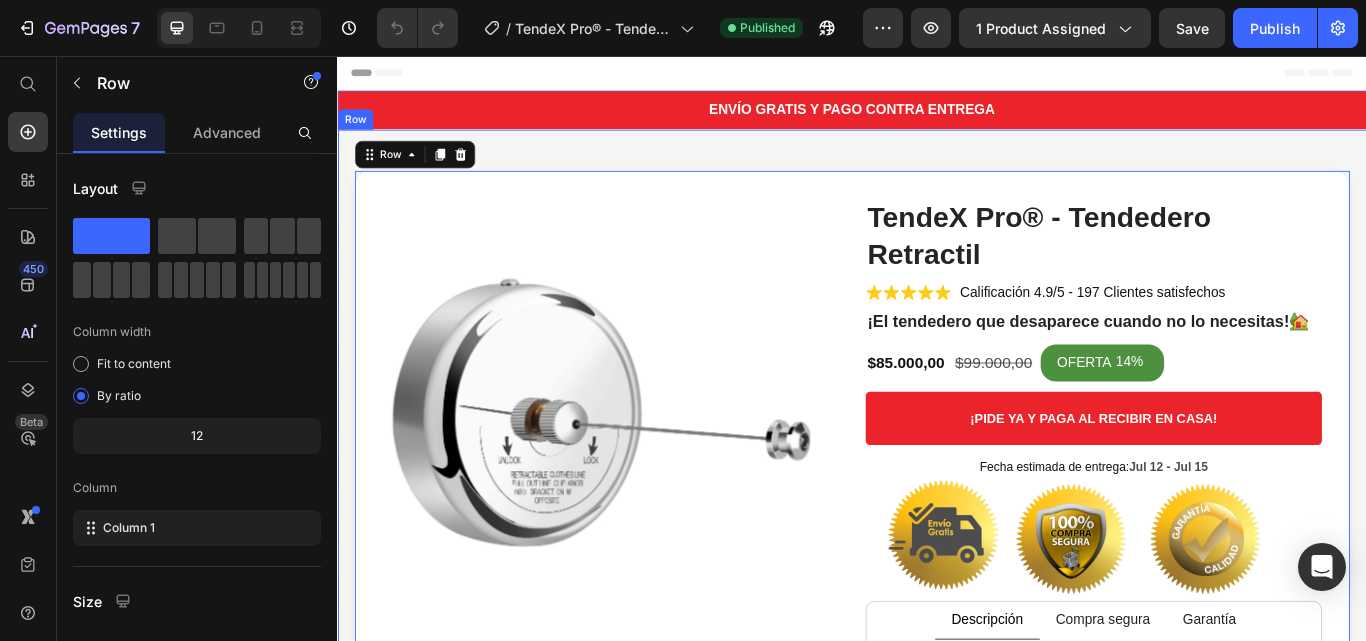 click on "Product Images TendeX Pro® - Tendedero Retractil Product Title
Icon
Icon
Icon
Icon
Icon Icon List Calificación 4.9/5 - 197 Clientes satisfechos Text Block Row ¡El tendedero que desaparece cuando no lo necesitas!🏡 Text Block $85.000,00 Product Price $99.000,00 Product Price OFERTA 14% Discount Tag Row ¡PIDE YA Y PAGA AL RECIBIR EN CASA! Add to Cart
Fecha estimada de entrega:
Jul 12 - Jul 15
Delivery Date Image Descripción Compra segura Garantía Con  TendeX Pro®  es un t endedero retráctil para colgar ropa húmeda o seca dentro o fuera de casa.  El acabado cromado y la cuerda de acero inoxidable durarán años, incluso en un entorno con humedad en el aire o el baño. Soporta un peso máximo de 22 libras cuando está montado.   🧺🔄🧼  La cuerda de 2.8 metros es perfecta para patios, terrazas, sótanos y balcones.  Text Block Tu pedido llegará entre 2-5 días, Text Block Text Block Tab Product Row" at bounding box center (937, 566) 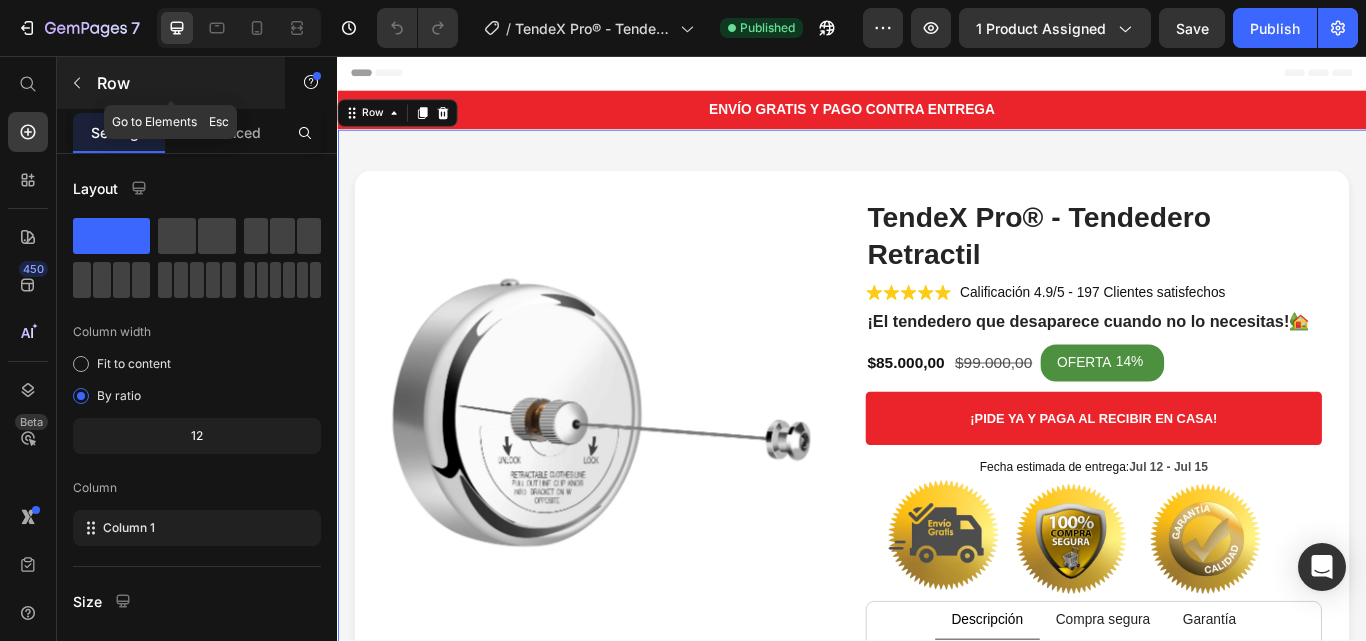 click 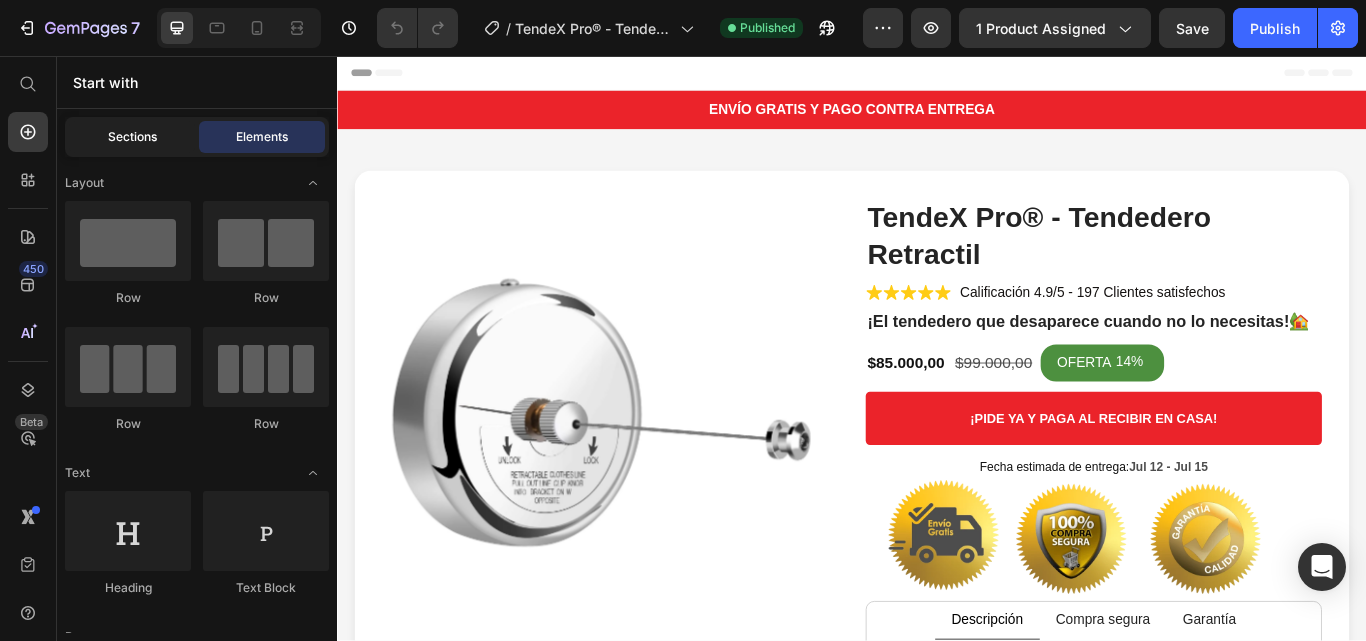 click on "Sections" at bounding box center [132, 137] 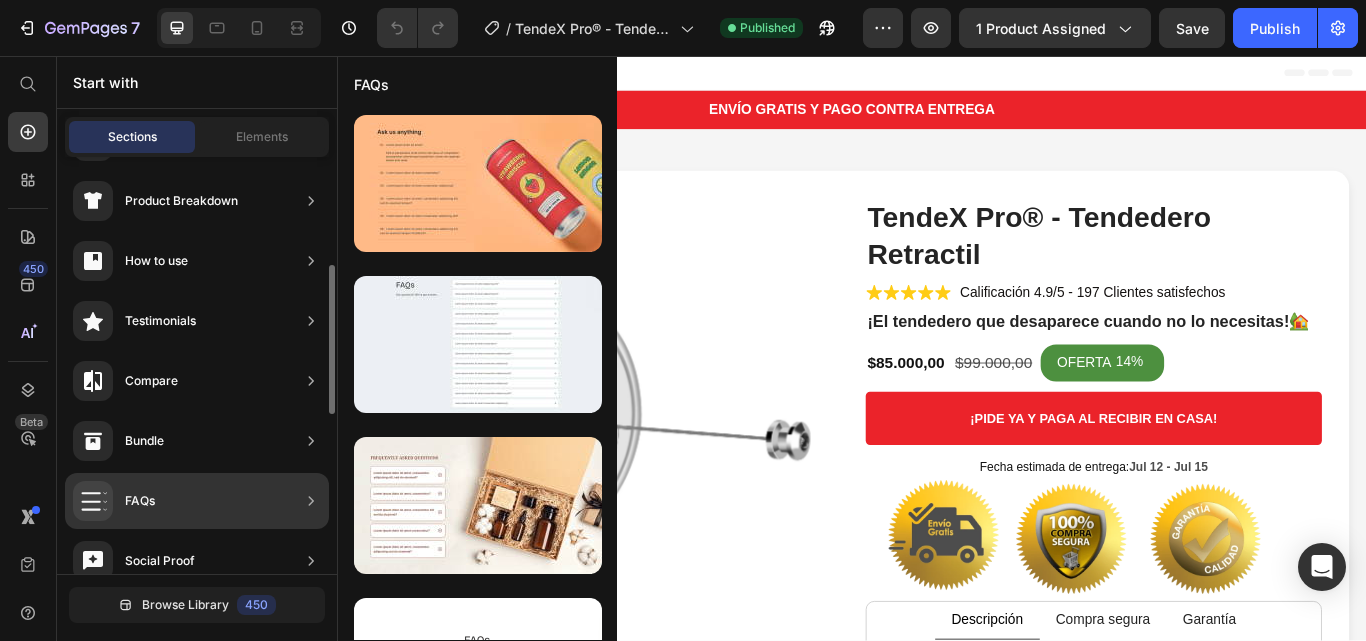 scroll, scrollTop: 0, scrollLeft: 0, axis: both 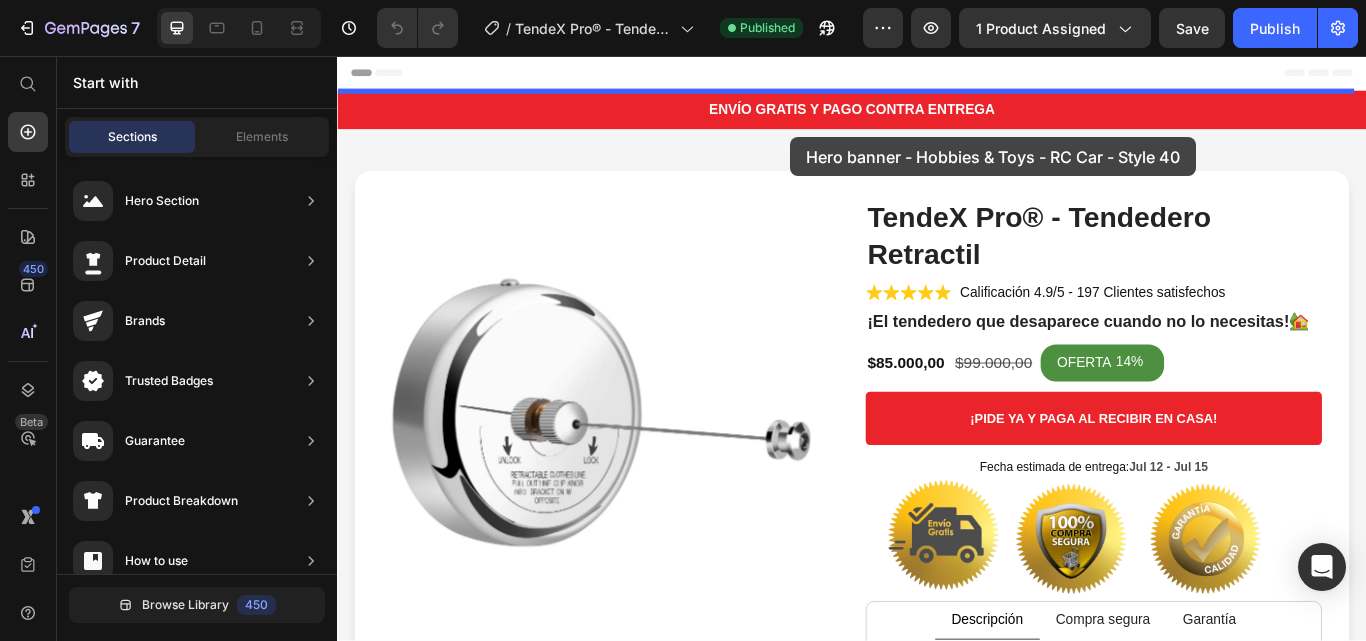drag, startPoint x: 789, startPoint y: 241, endPoint x: 865, endPoint y: 151, distance: 117.79643 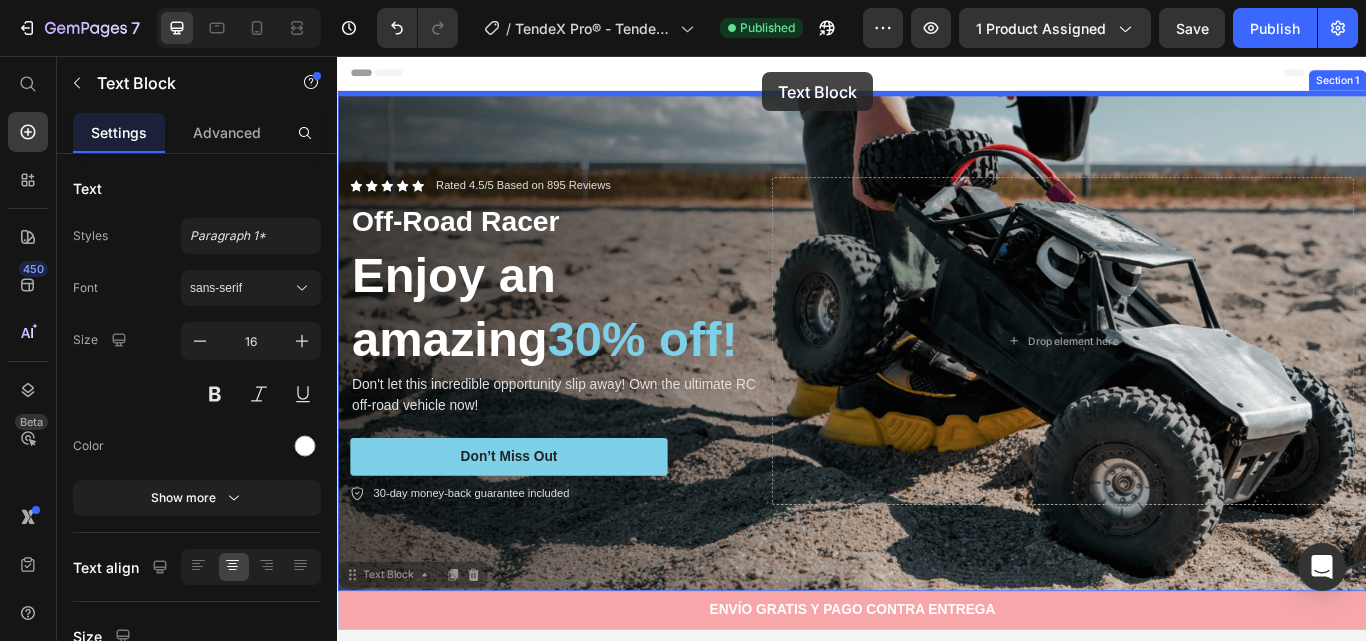 drag, startPoint x: 727, startPoint y: 702, endPoint x: 833, endPoint y: 75, distance: 635.89703 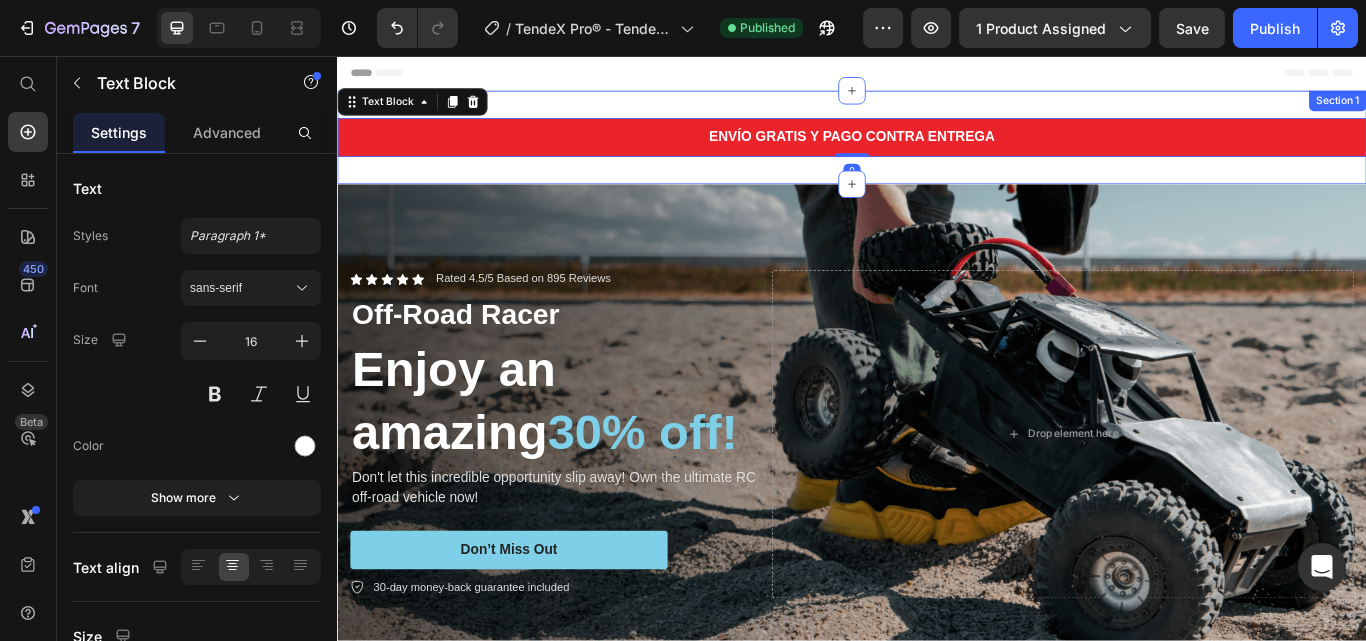 click on "ENVÍO GRATIS Y PAGO CONTRA ENTREGA Text Block   0 Section 1" at bounding box center (937, 151) 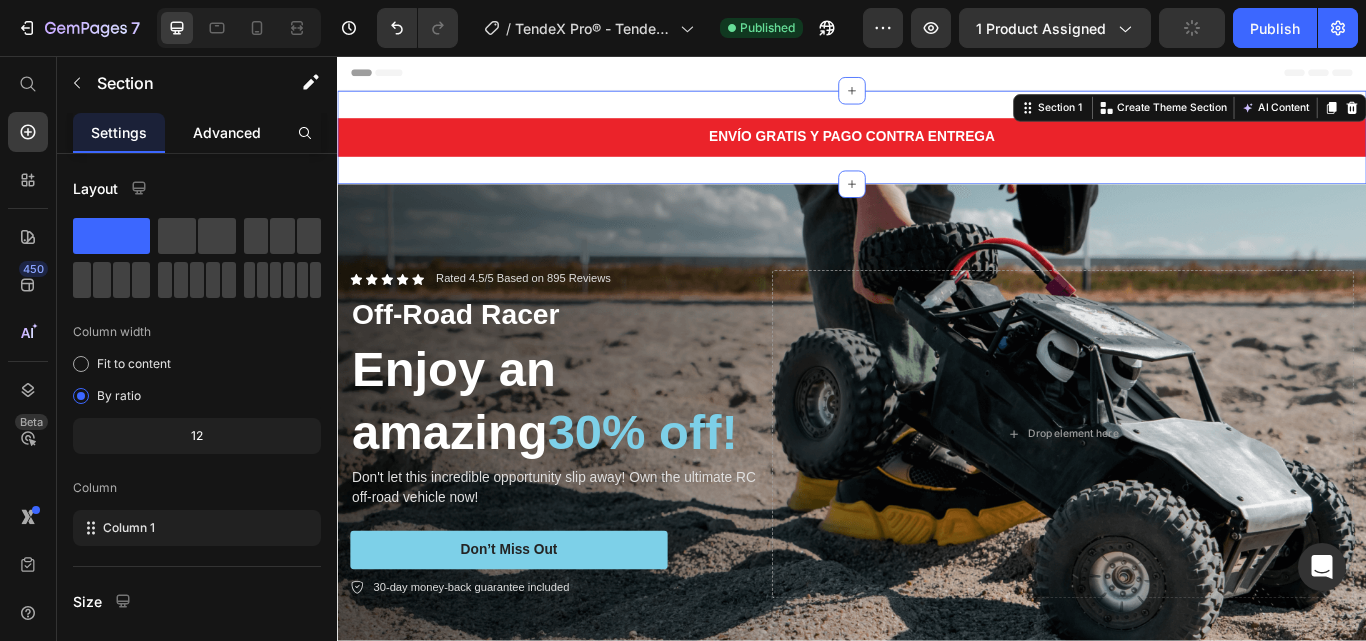 click on "Advanced" at bounding box center (227, 132) 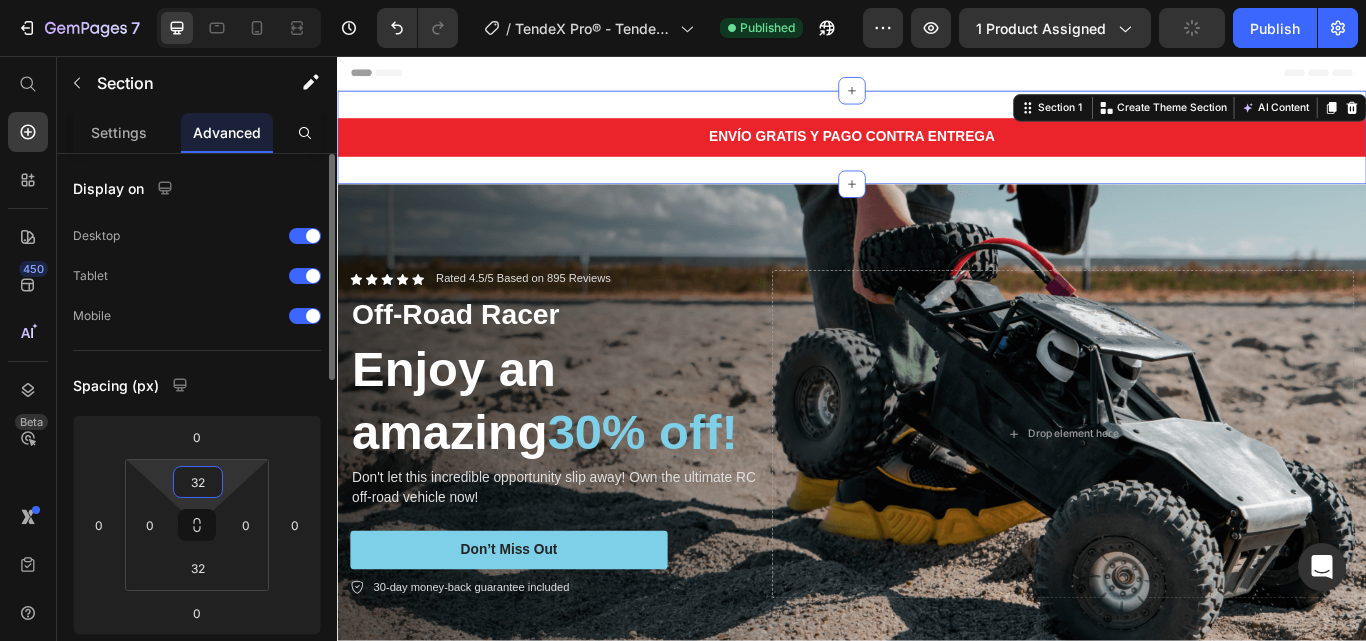 type on "0" 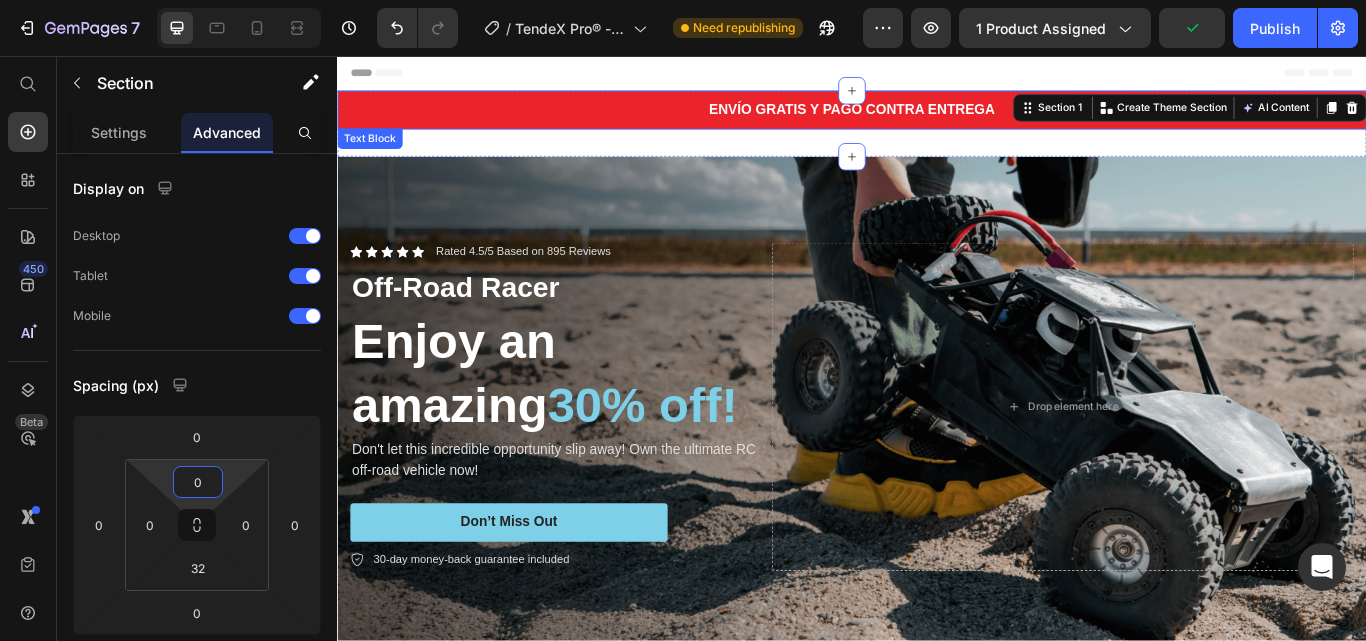 click on "ENVÍO GRATIS Y PAGO CONTRA ENTREGA" at bounding box center (937, 119) 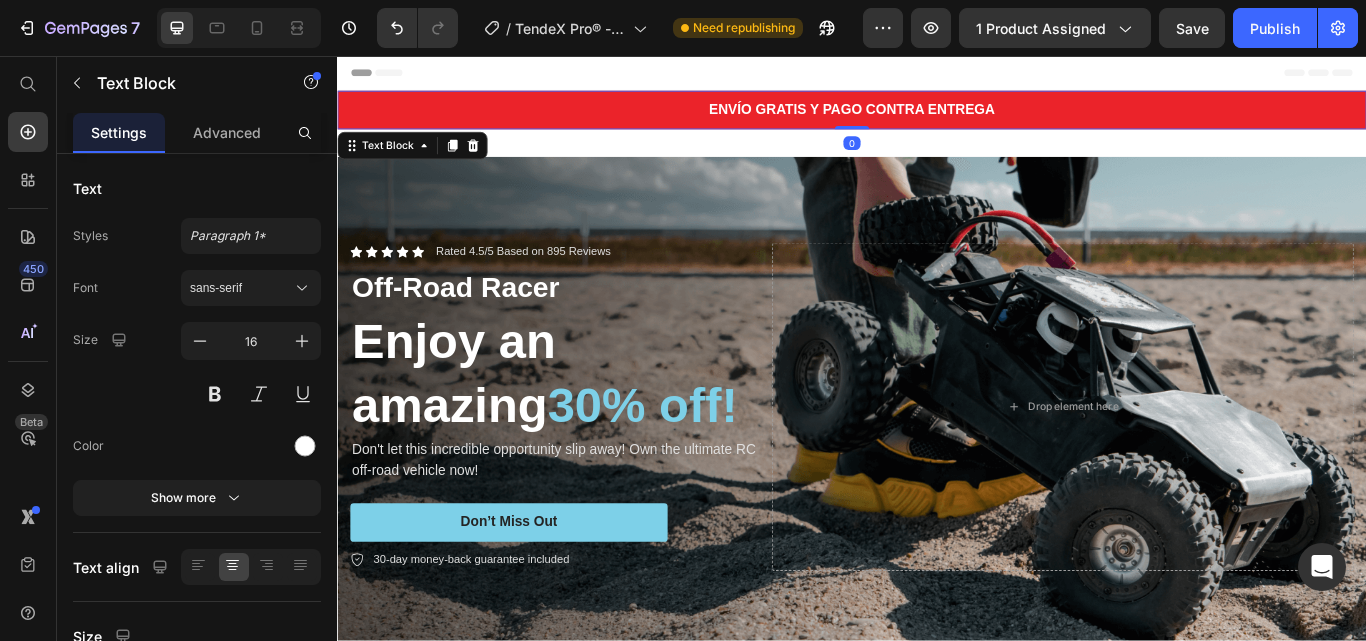 drag, startPoint x: 928, startPoint y: 139, endPoint x: 929, endPoint y: 121, distance: 18.027756 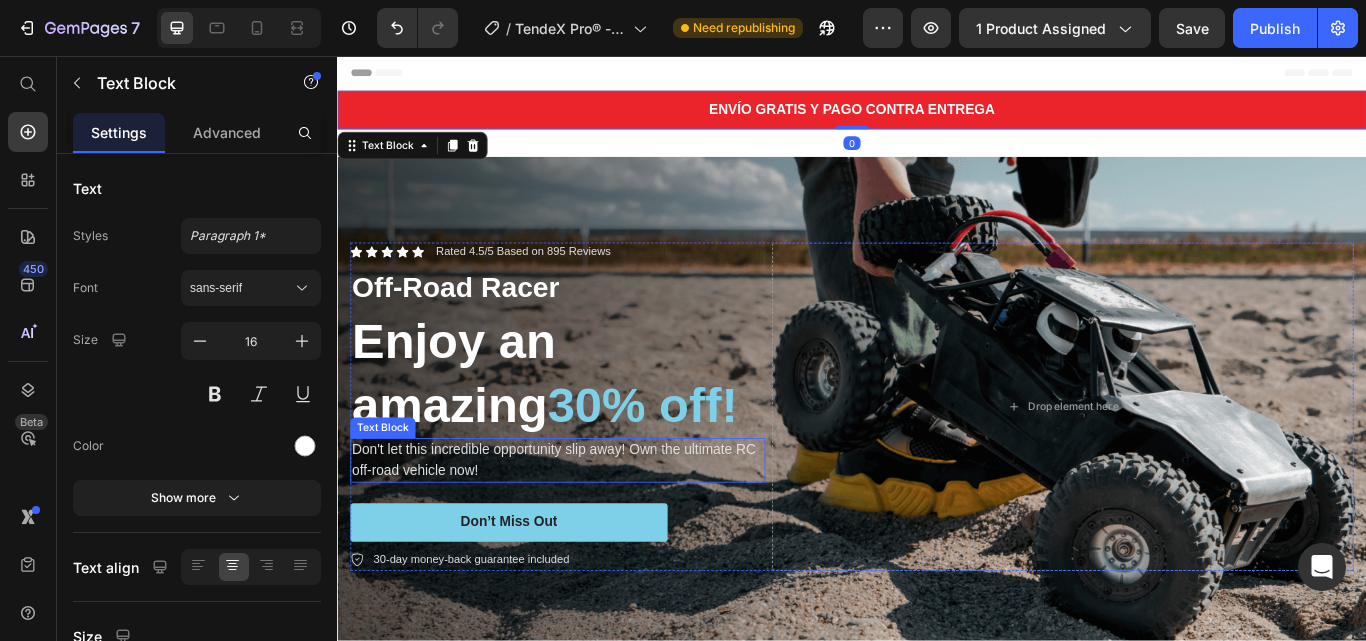 click on "Enjoy an amazing  30% off!" at bounding box center [594, 426] 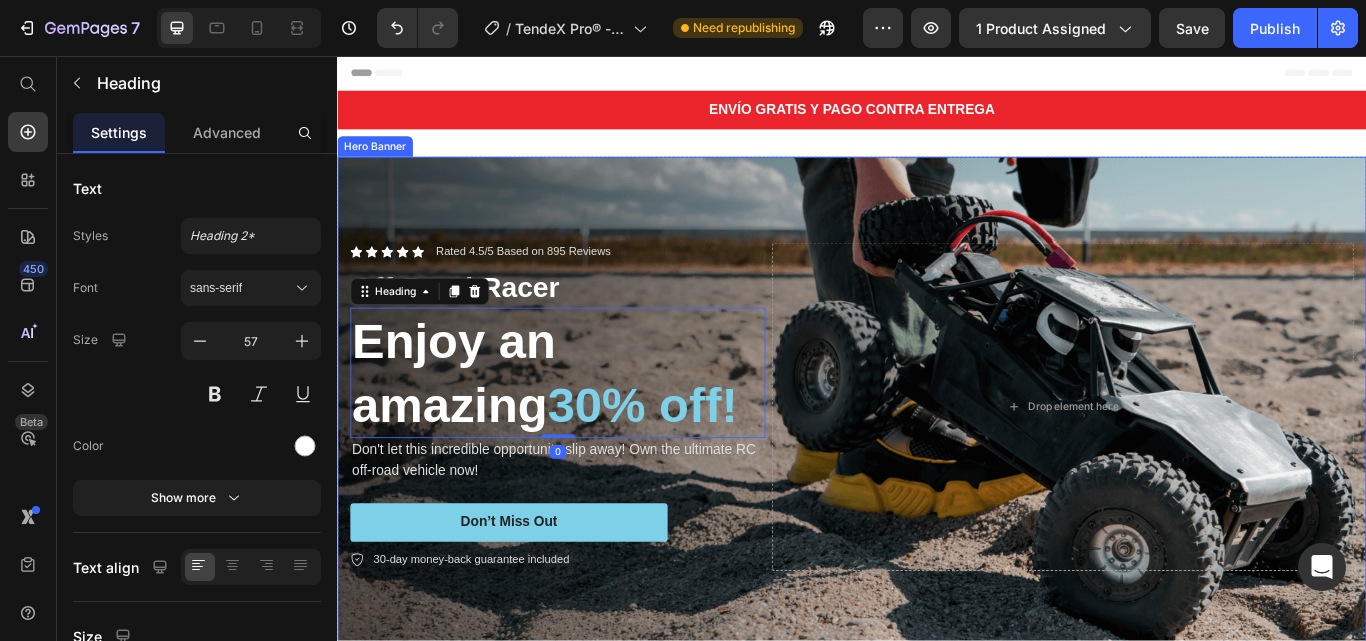 click at bounding box center (937, 465) 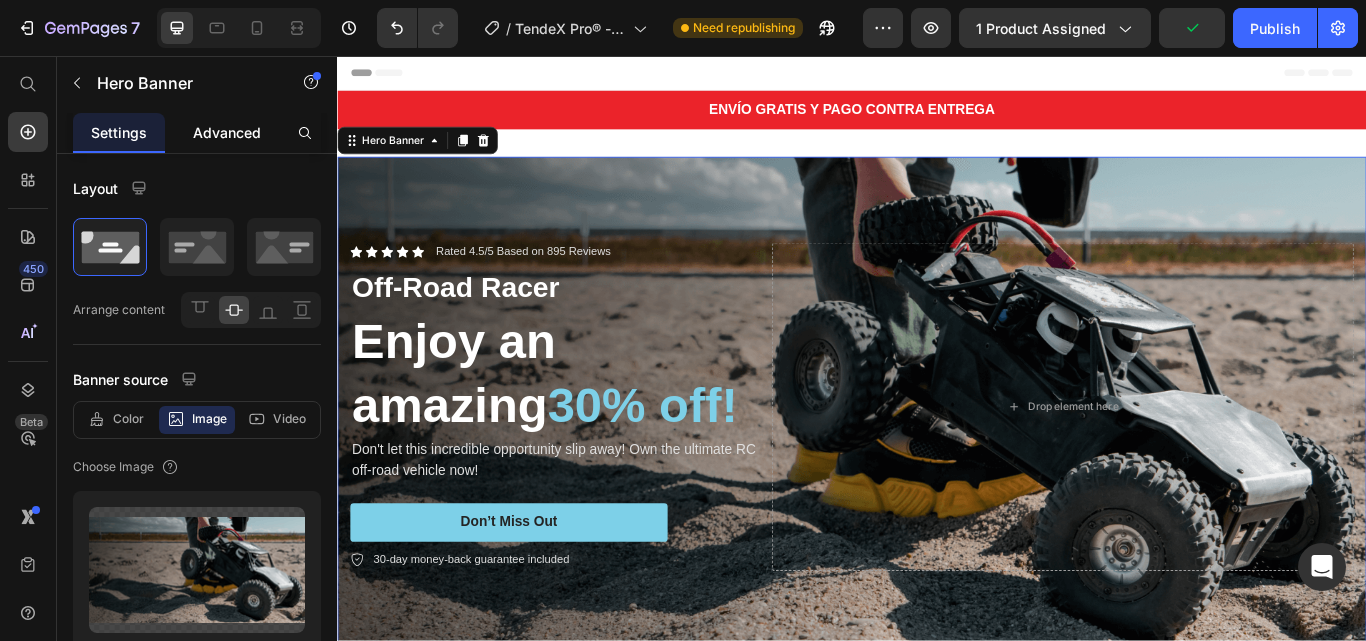 click on "Advanced" at bounding box center [227, 132] 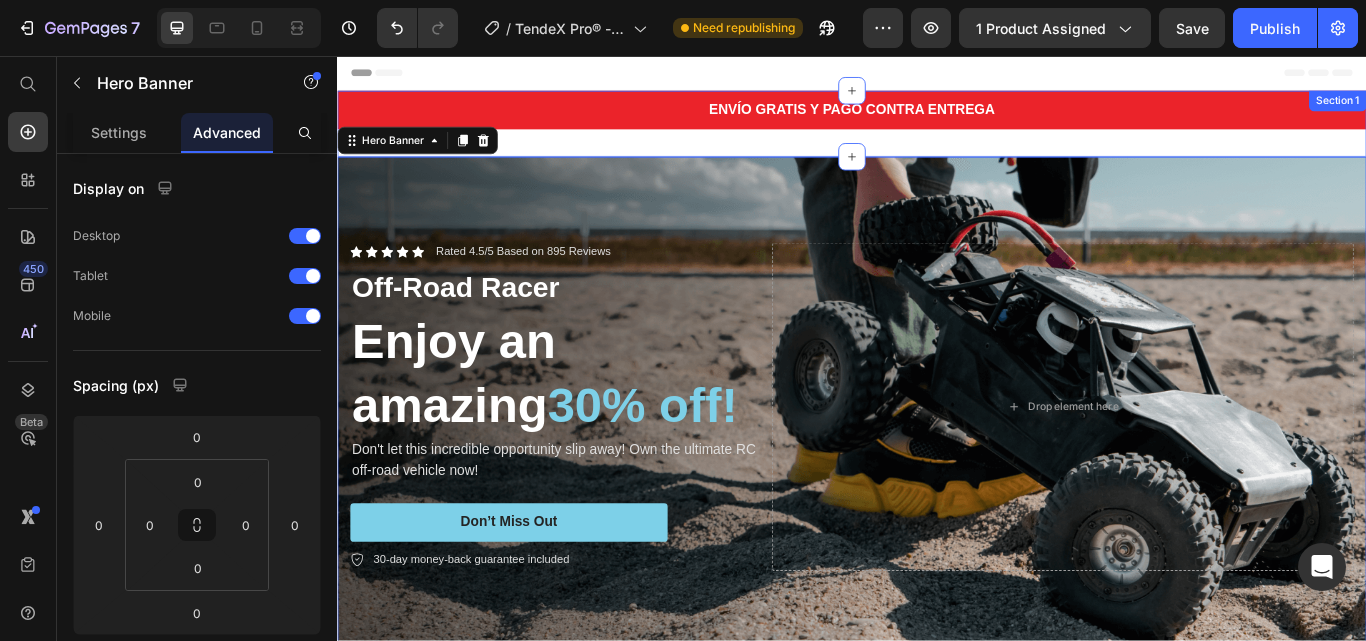 click on "ENVÍO GRATIS Y PAGO CONTRA ENTREGA Text Block Section 1" at bounding box center [937, 135] 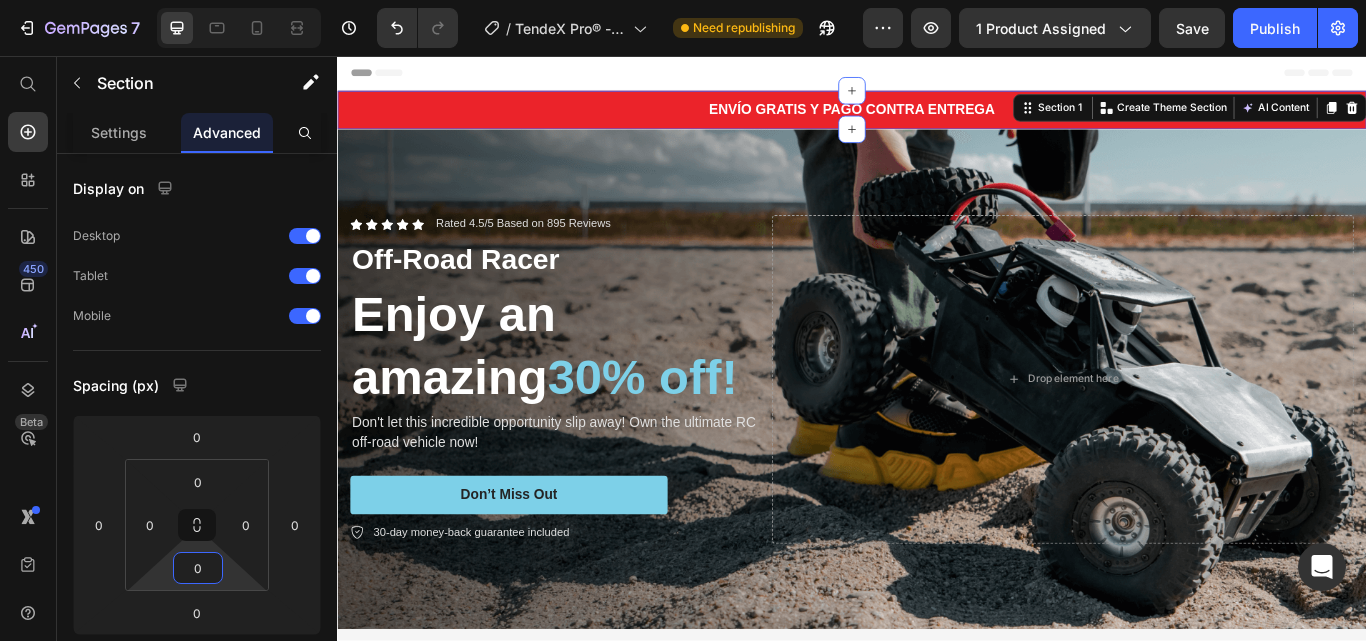 type on "0" 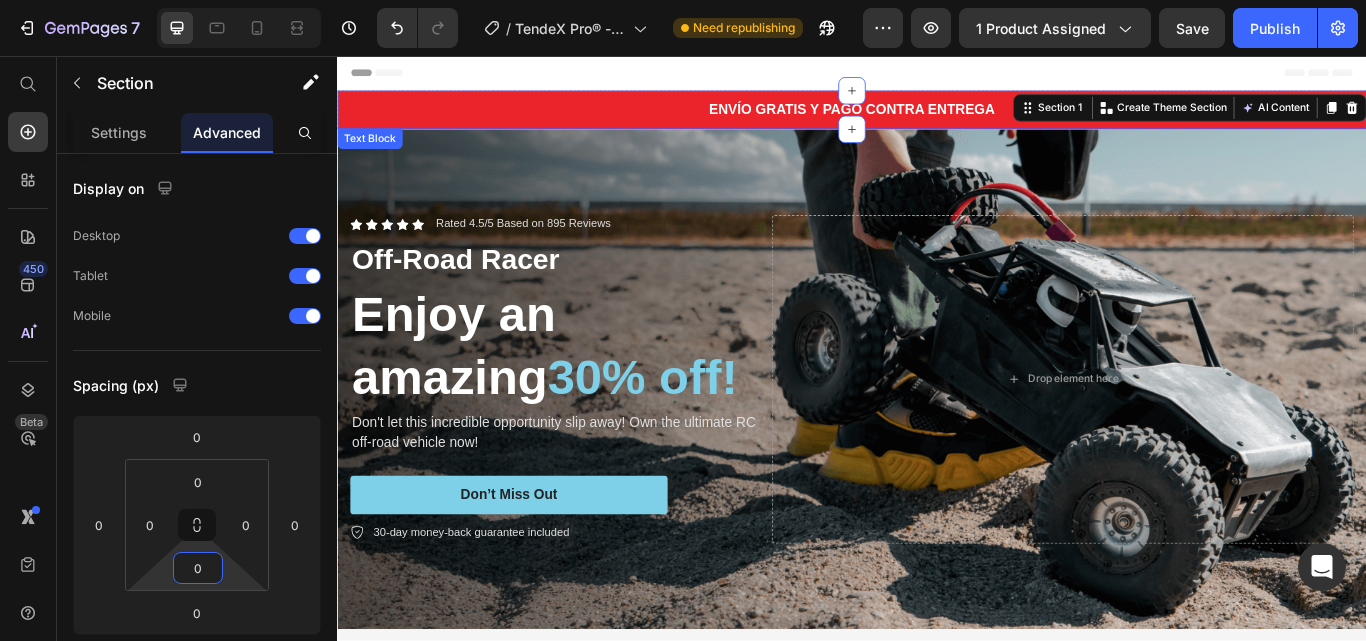click on "ENVÍO GRATIS Y PAGO CONTRA ENTREGA" at bounding box center [937, 119] 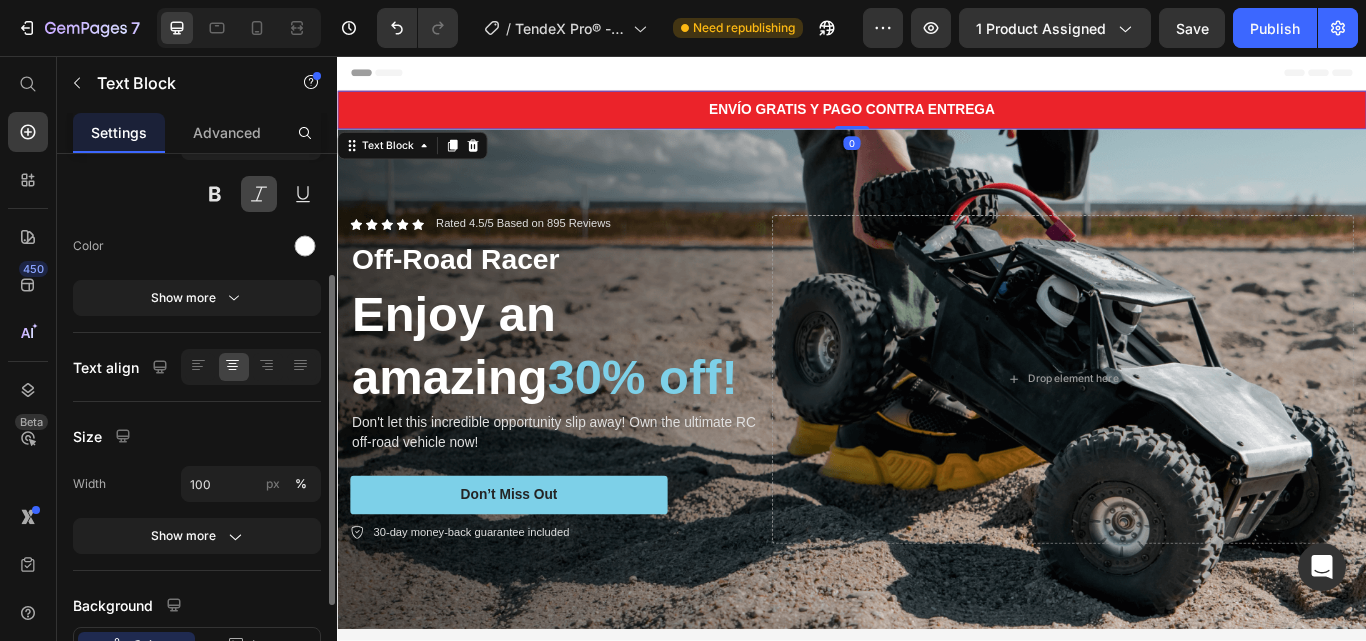 scroll, scrollTop: 351, scrollLeft: 0, axis: vertical 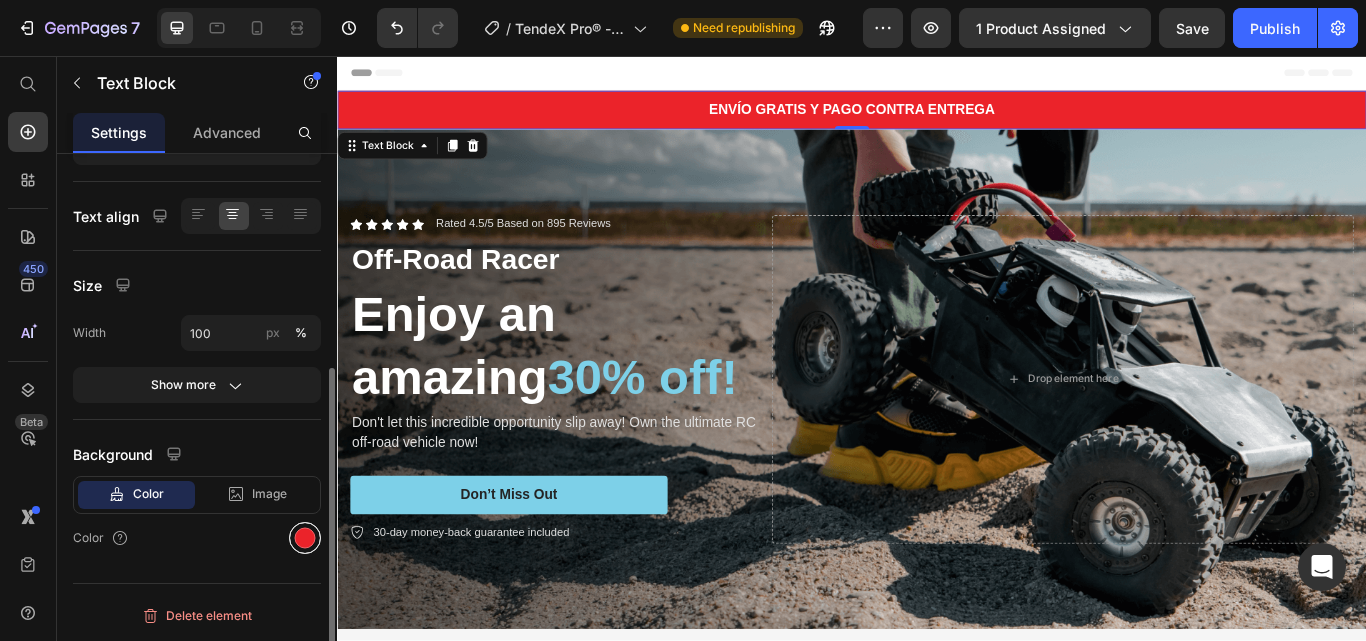 click at bounding box center [305, 538] 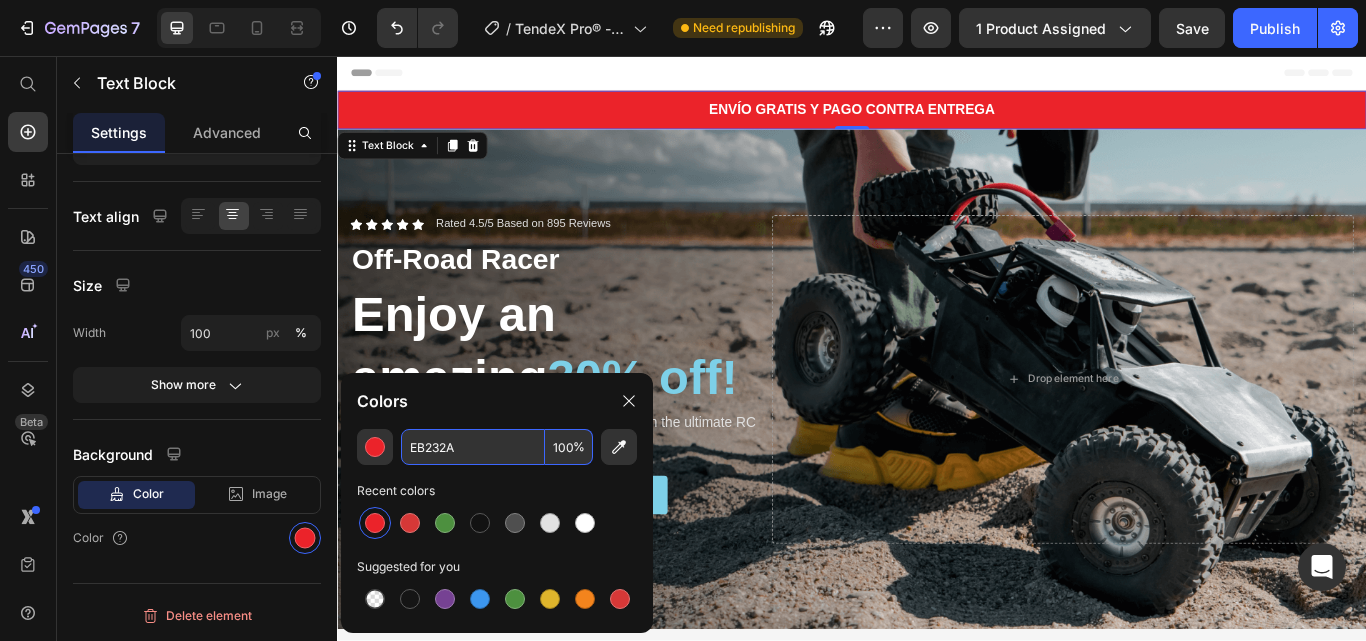 click on "EB232A" at bounding box center (473, 447) 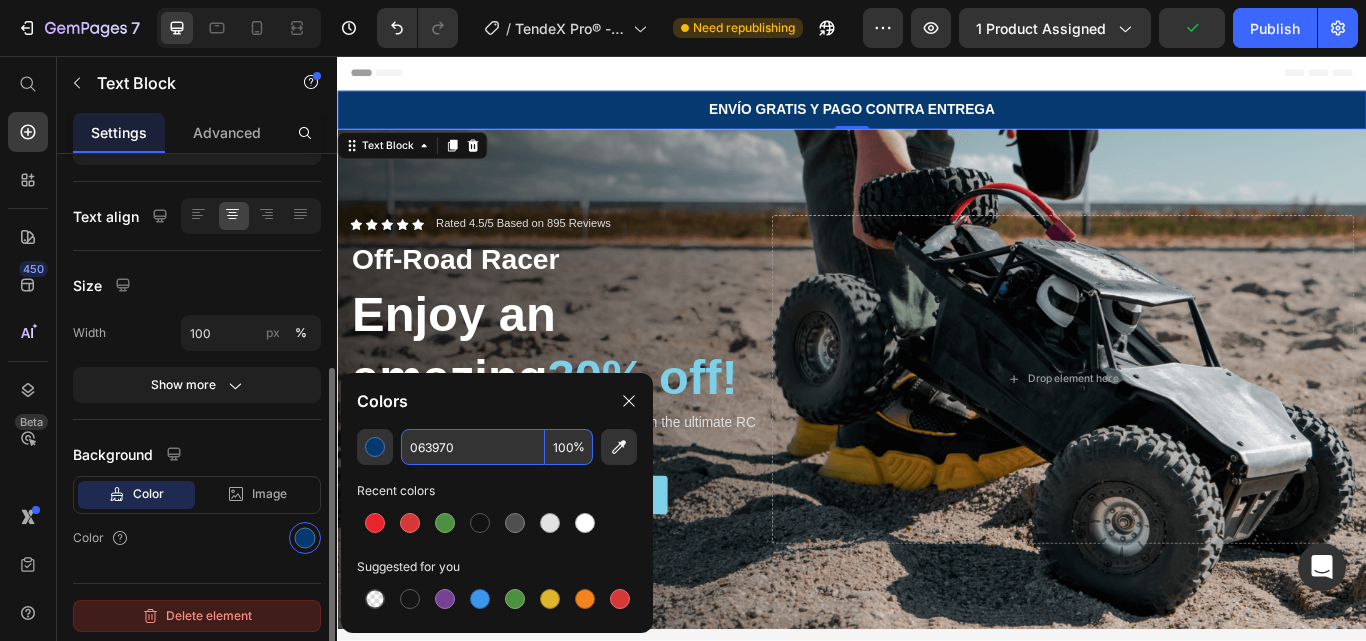 type on "063970" 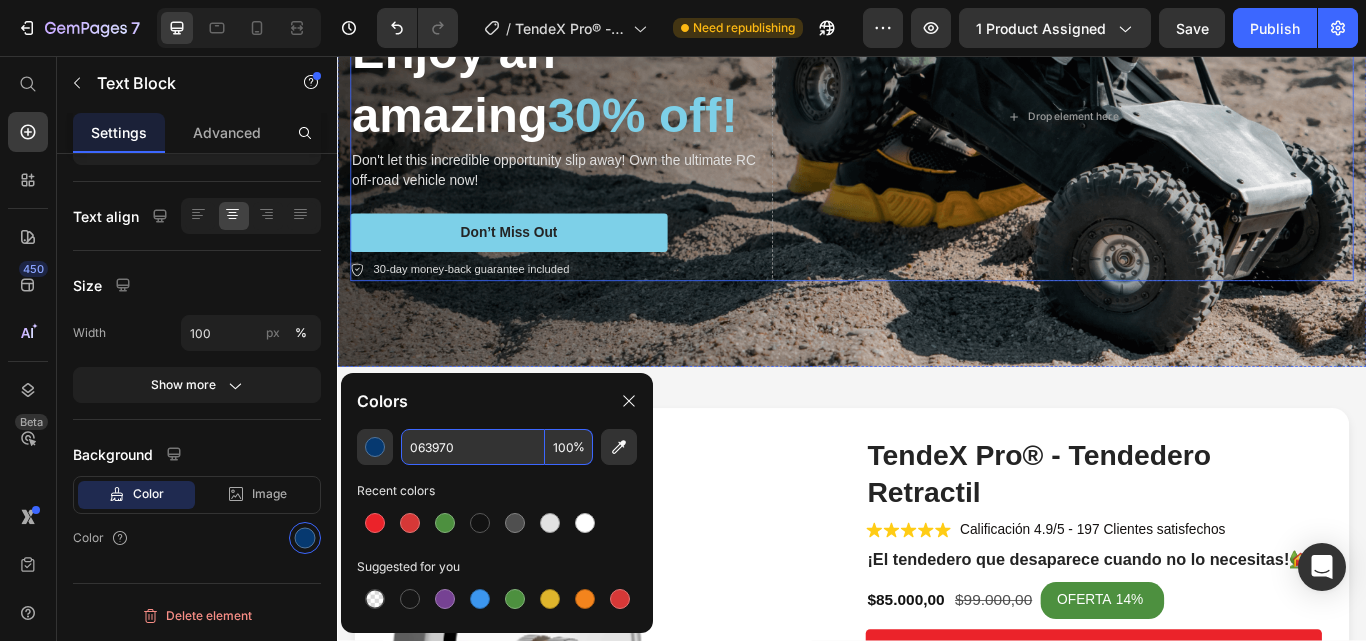 scroll, scrollTop: 600, scrollLeft: 0, axis: vertical 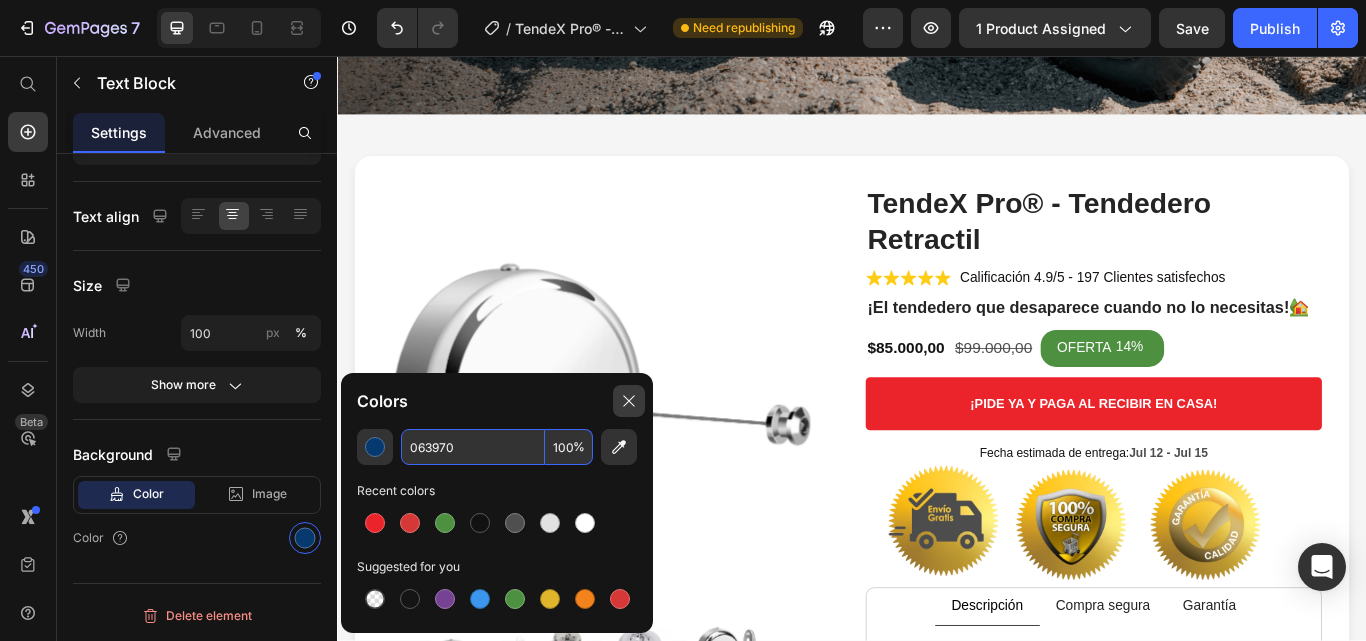 click 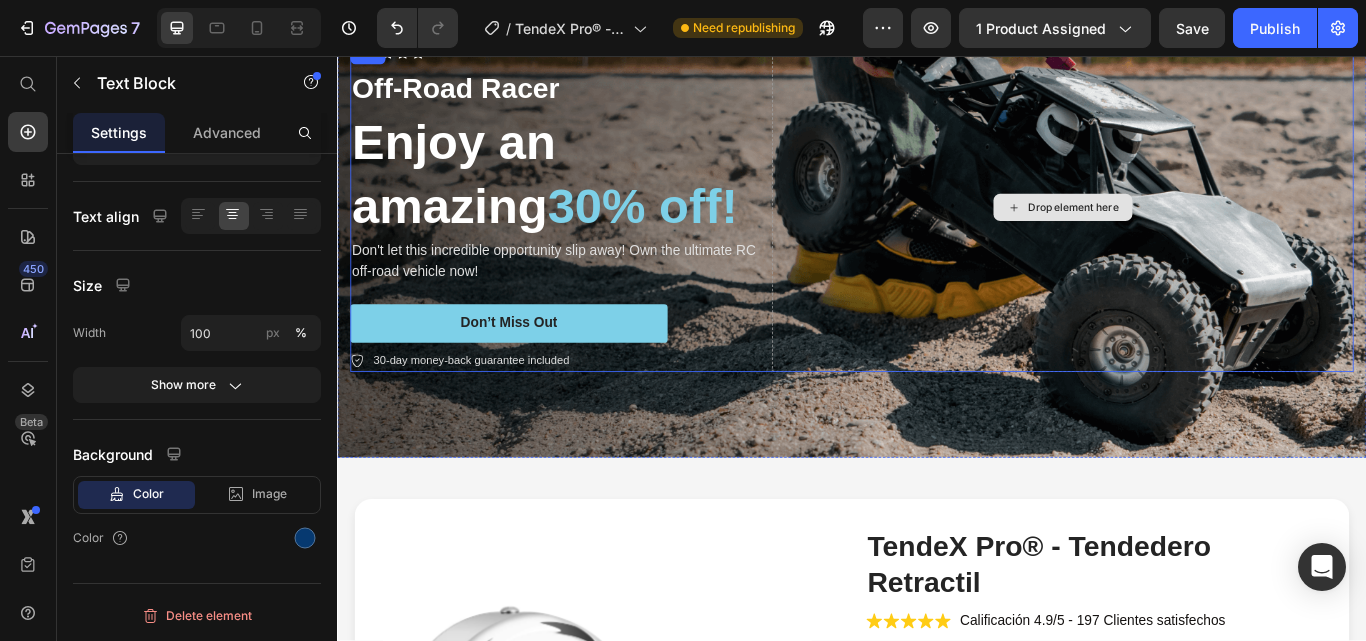 scroll, scrollTop: 0, scrollLeft: 0, axis: both 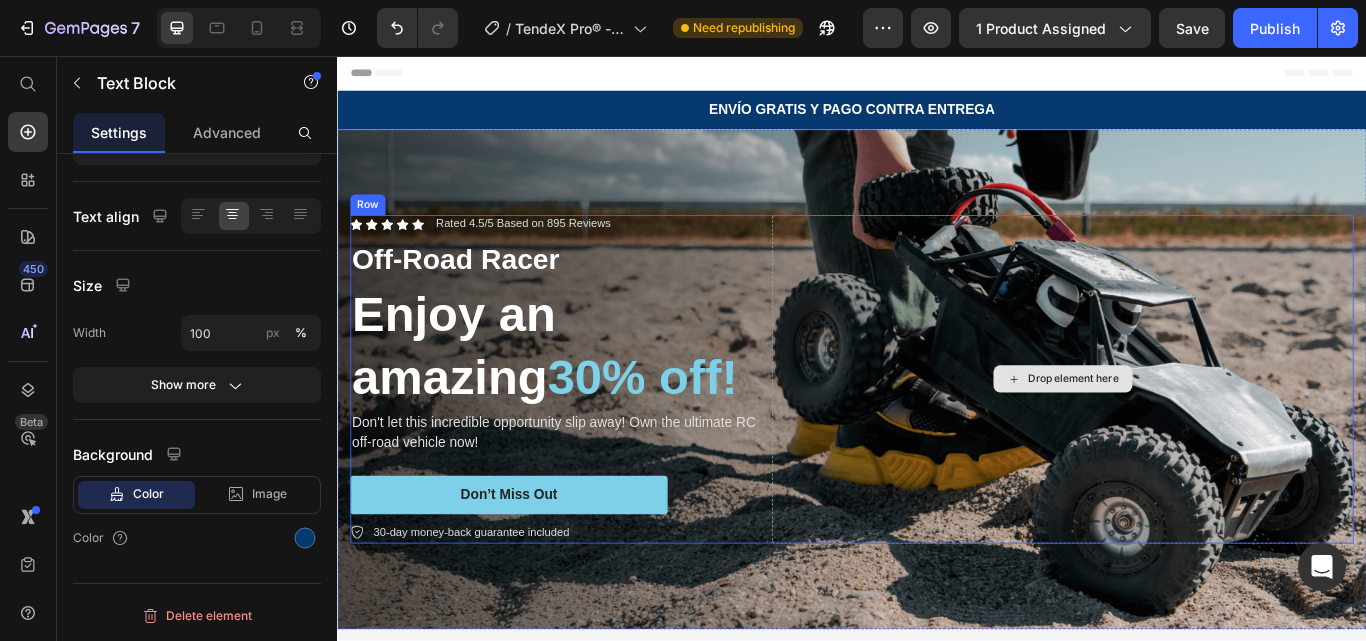 click on "Drop element here" at bounding box center (1183, 433) 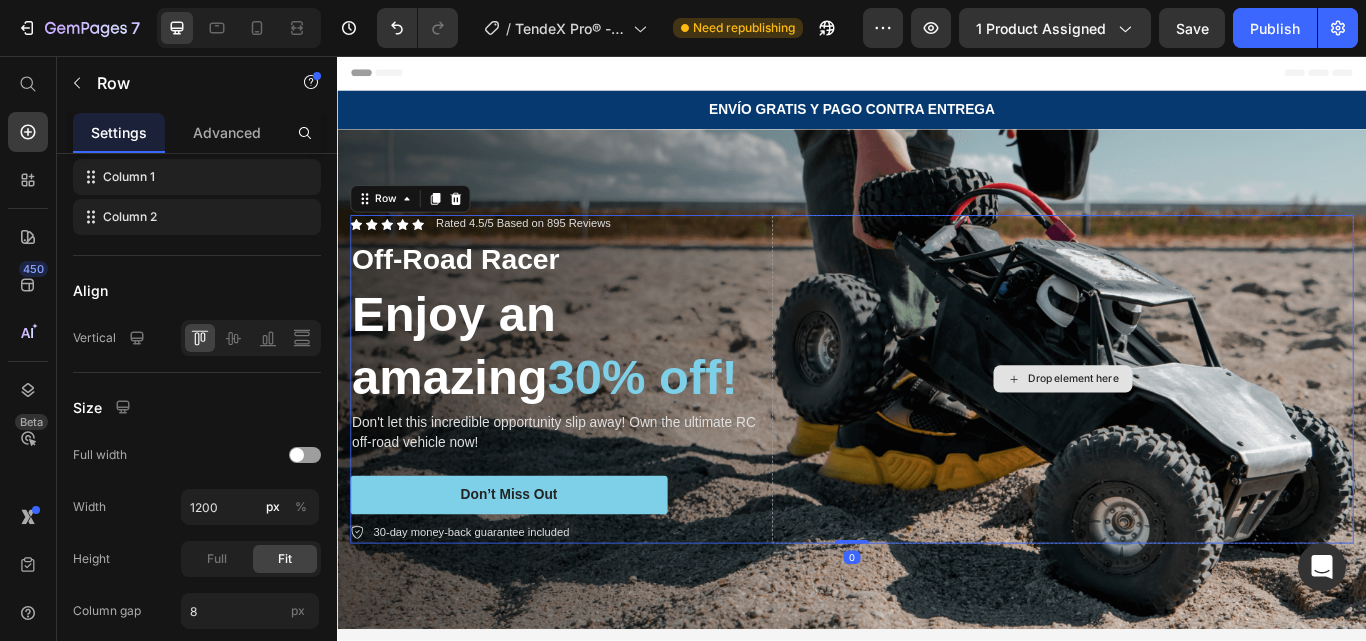 scroll, scrollTop: 0, scrollLeft: 0, axis: both 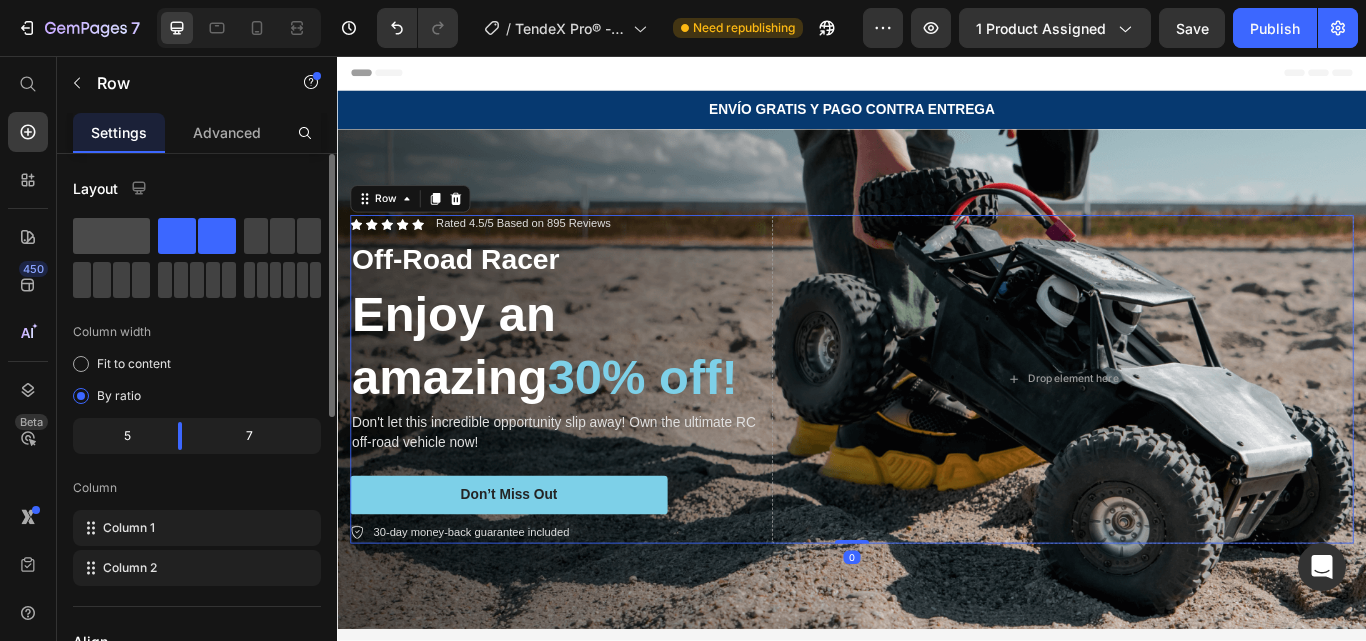 click 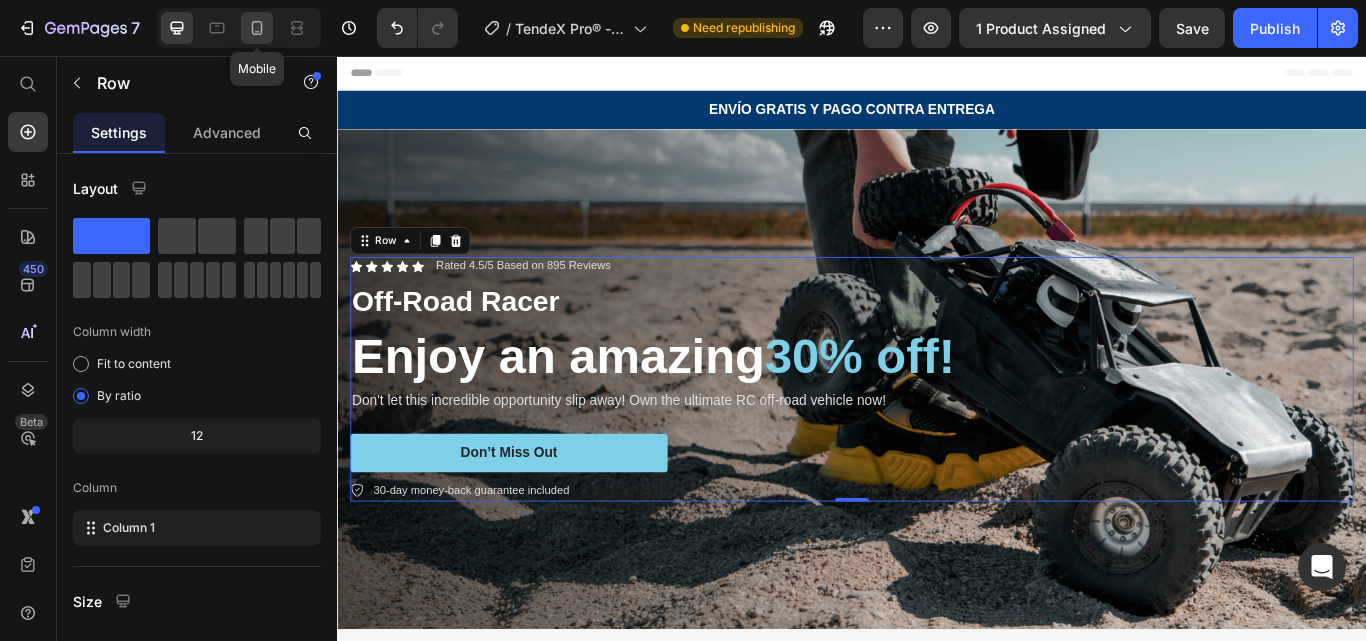 click 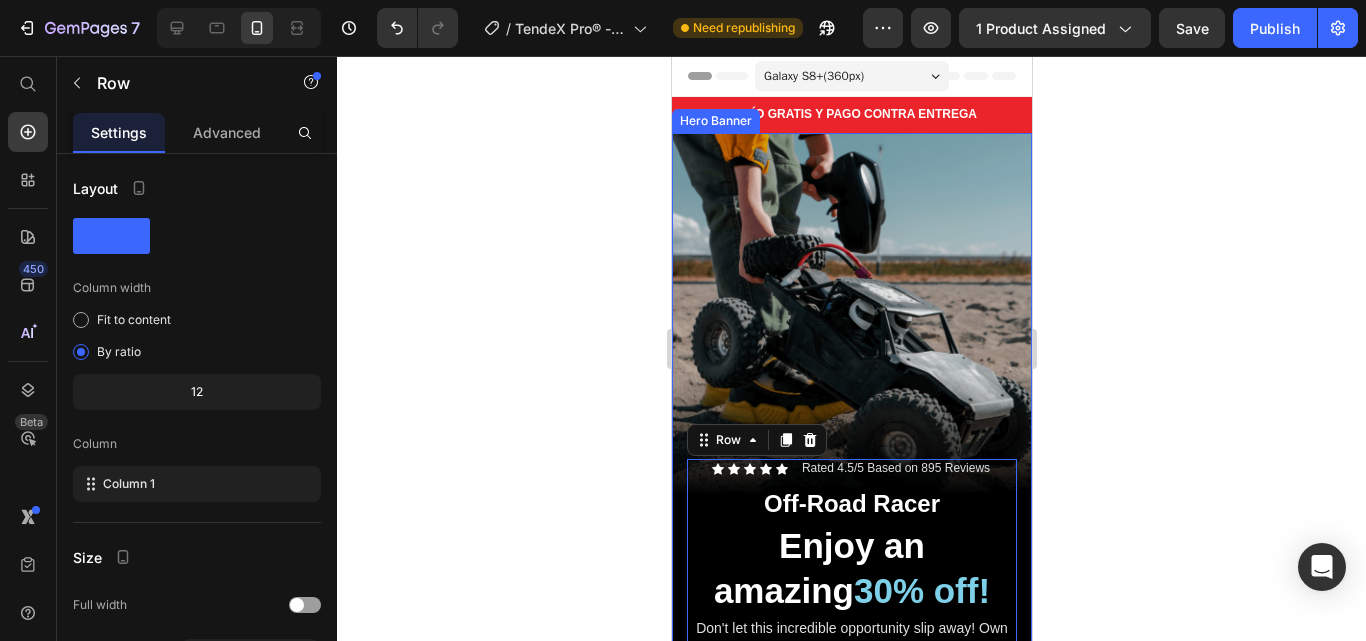 click at bounding box center [851, 453] 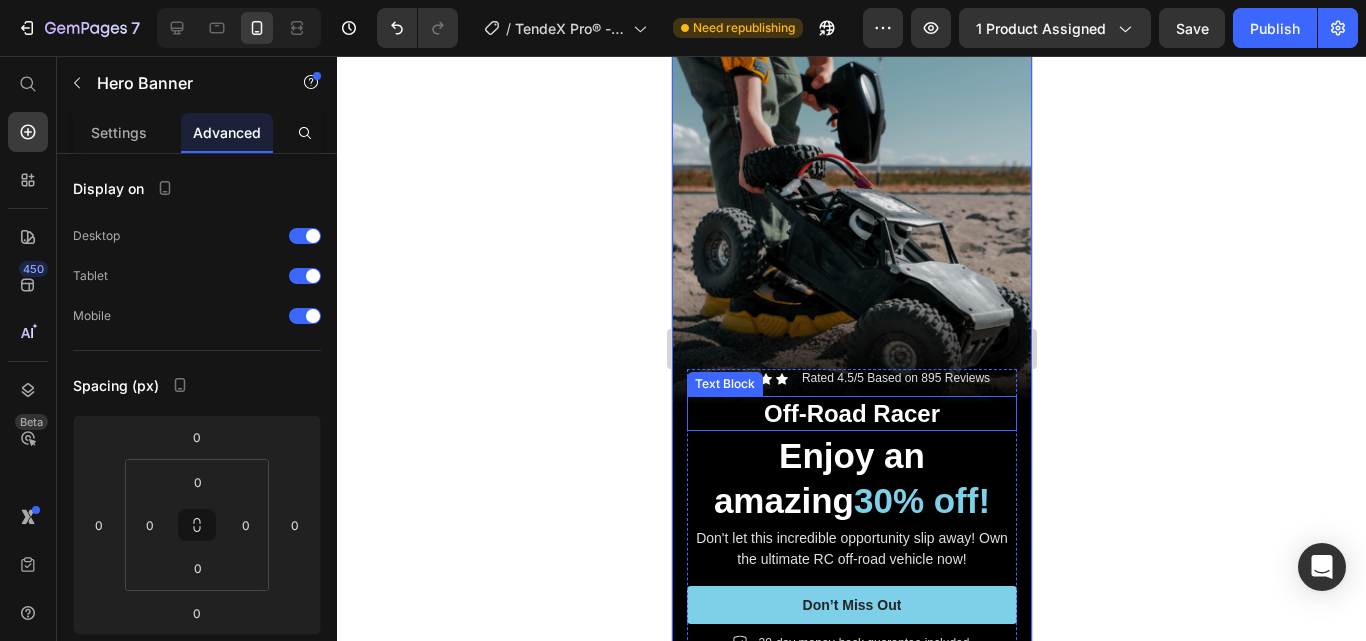 scroll, scrollTop: 200, scrollLeft: 0, axis: vertical 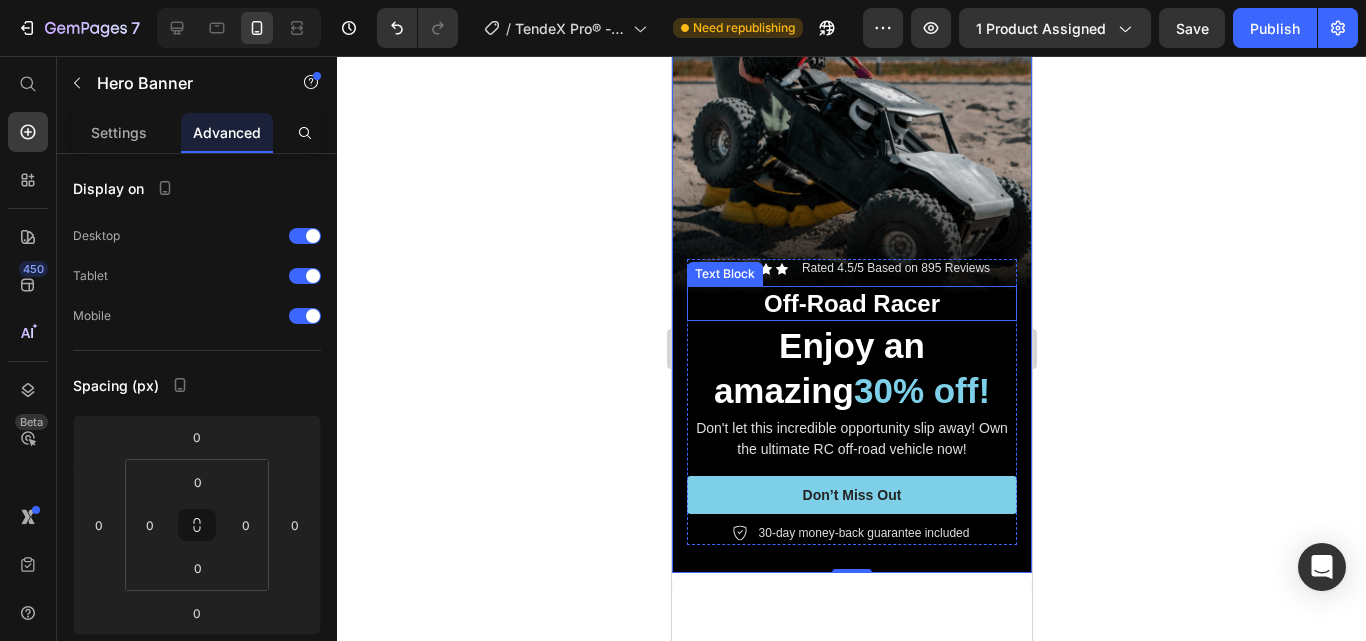 click on "Off-Road Racer" at bounding box center (851, 303) 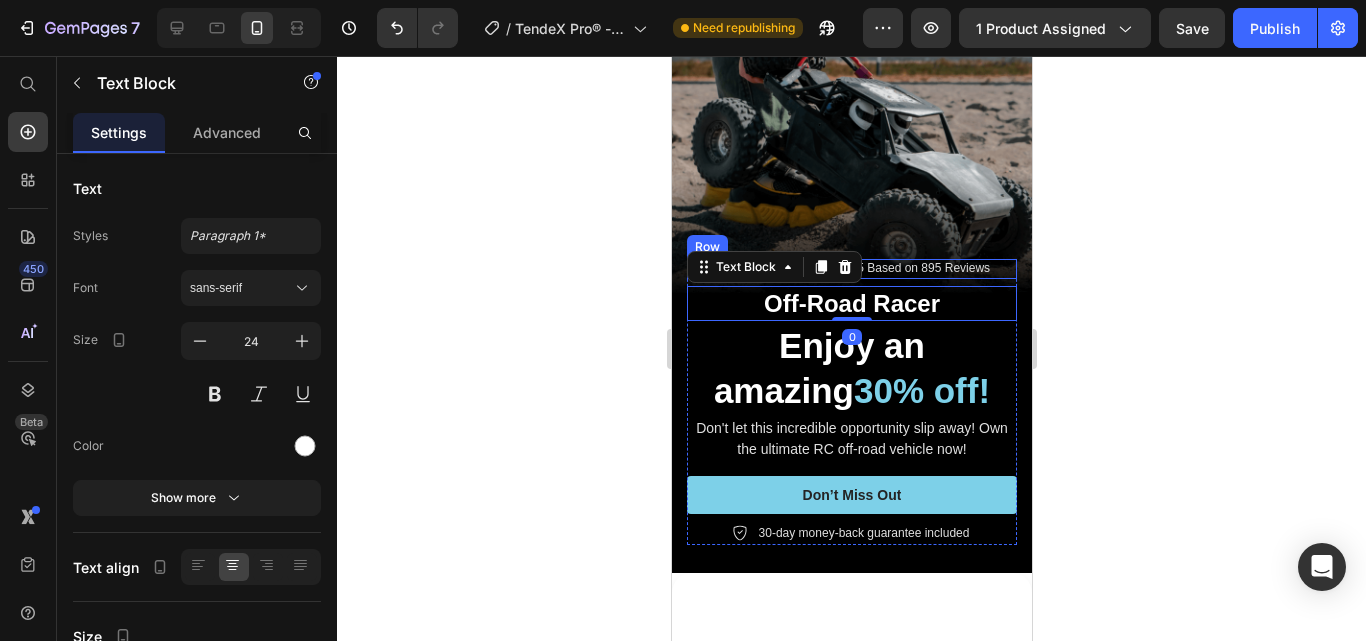 click on "Icon Icon Icon Icon Icon Icon List Rated 4.5/5 Based on 895 Reviews Text Block Row" at bounding box center (851, 269) 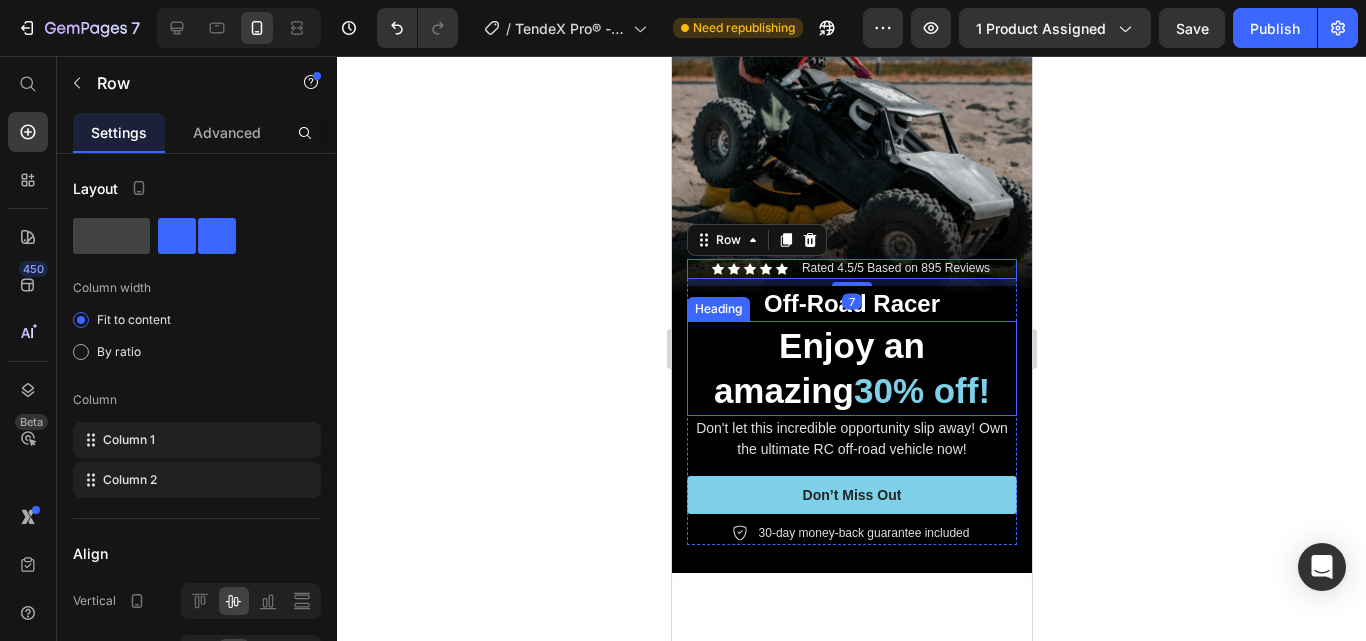 click on "Enjoy an amazing  30% off!" at bounding box center [851, 368] 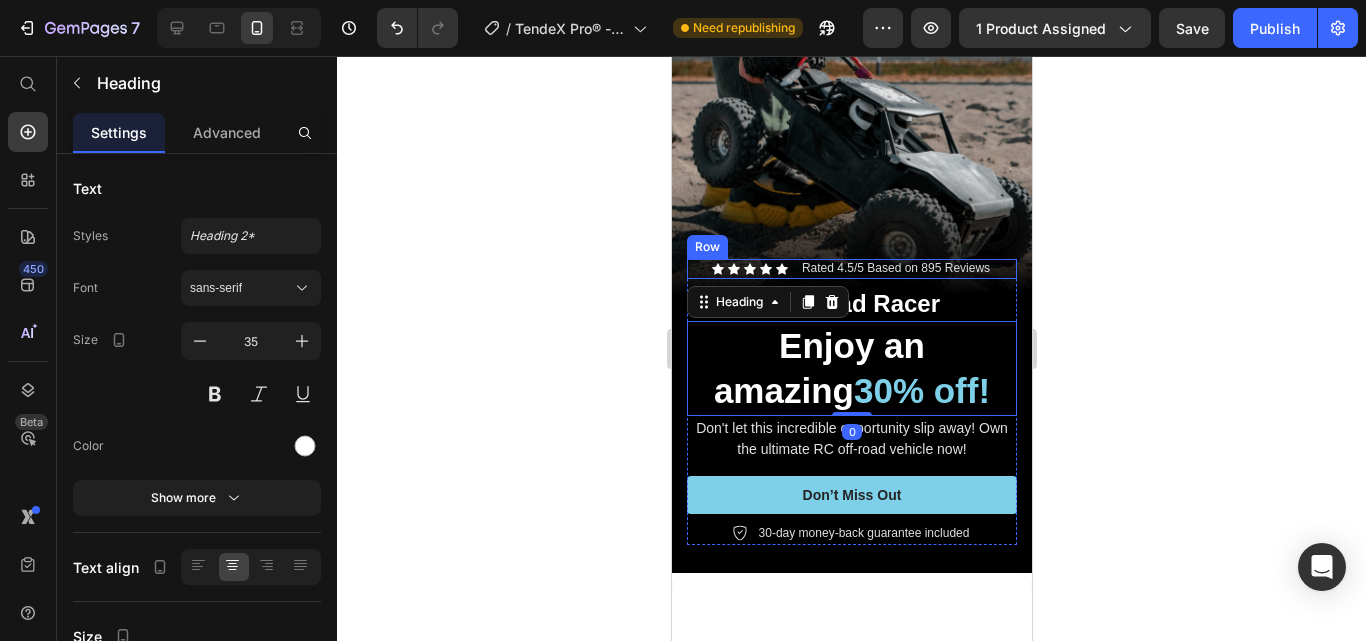 click on "Row" at bounding box center [706, 247] 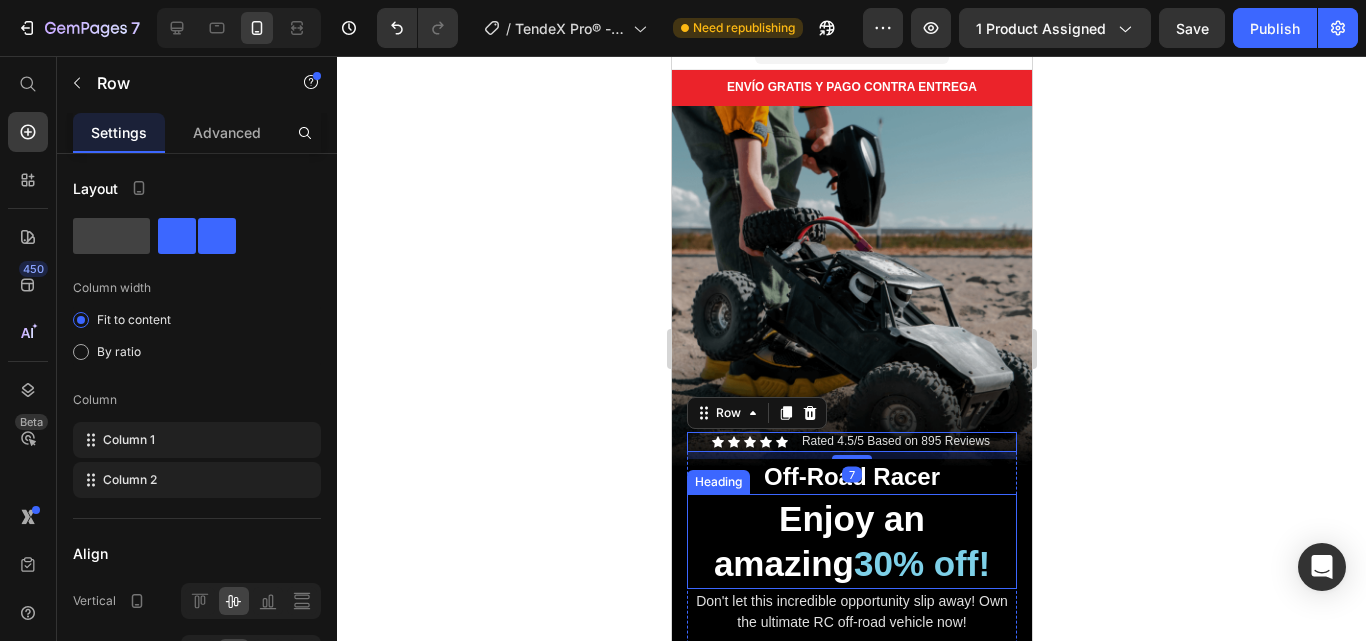 scroll, scrollTop: 0, scrollLeft: 0, axis: both 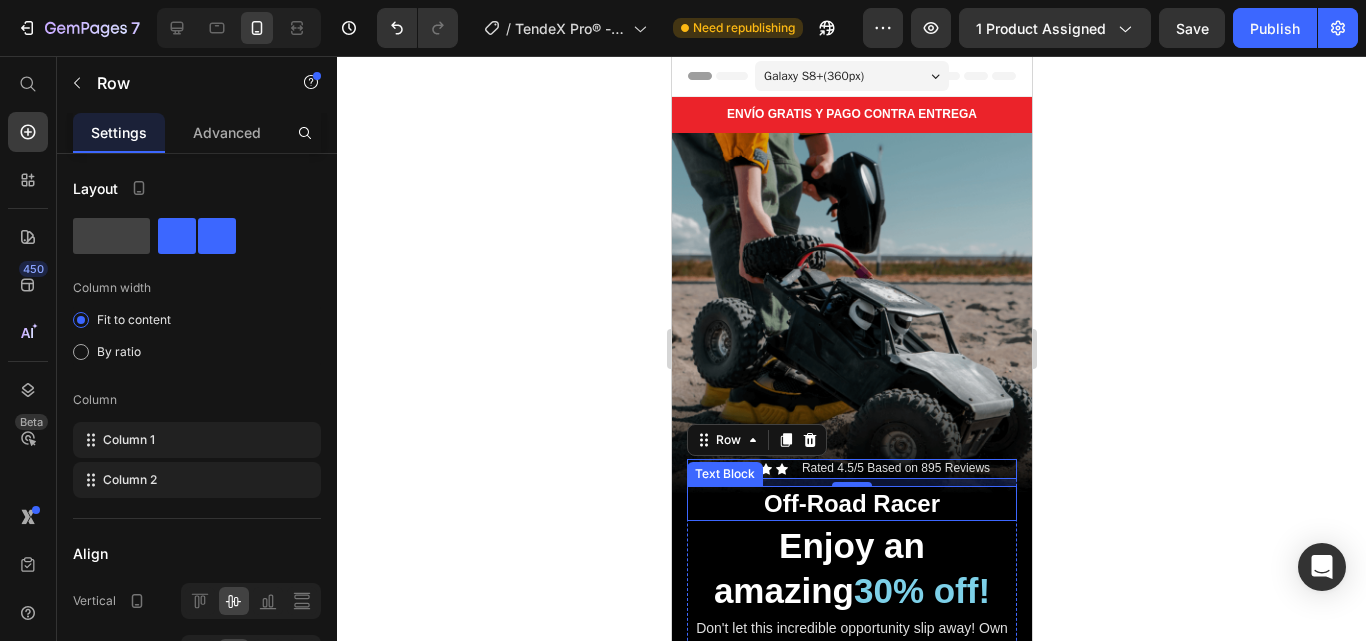 click on "Off-Road Racer" at bounding box center [851, 503] 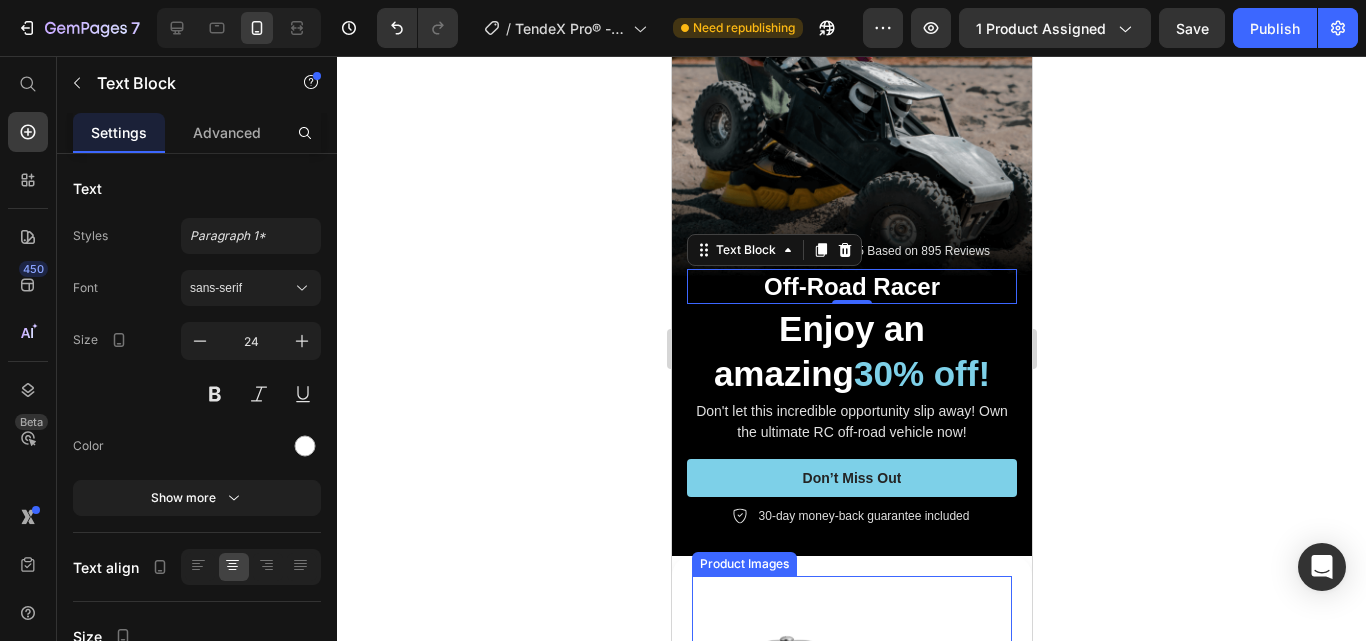 scroll, scrollTop: 300, scrollLeft: 0, axis: vertical 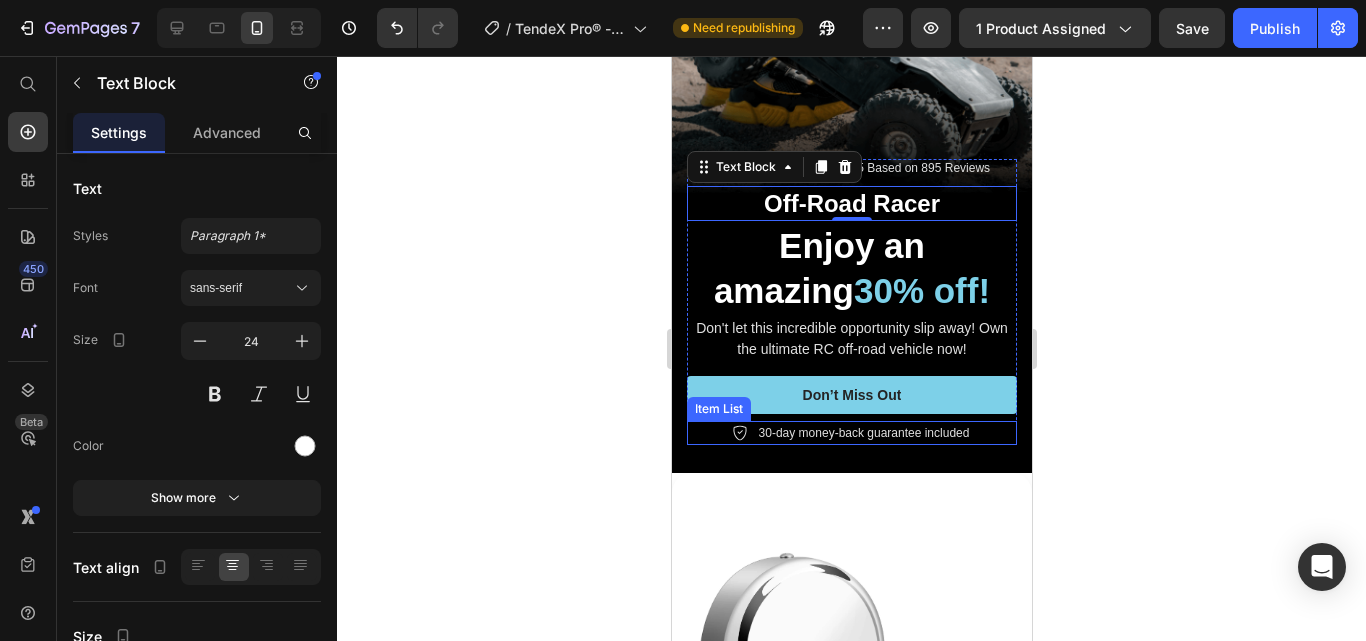 click on "30-day money-back guarantee included" at bounding box center [851, 433] 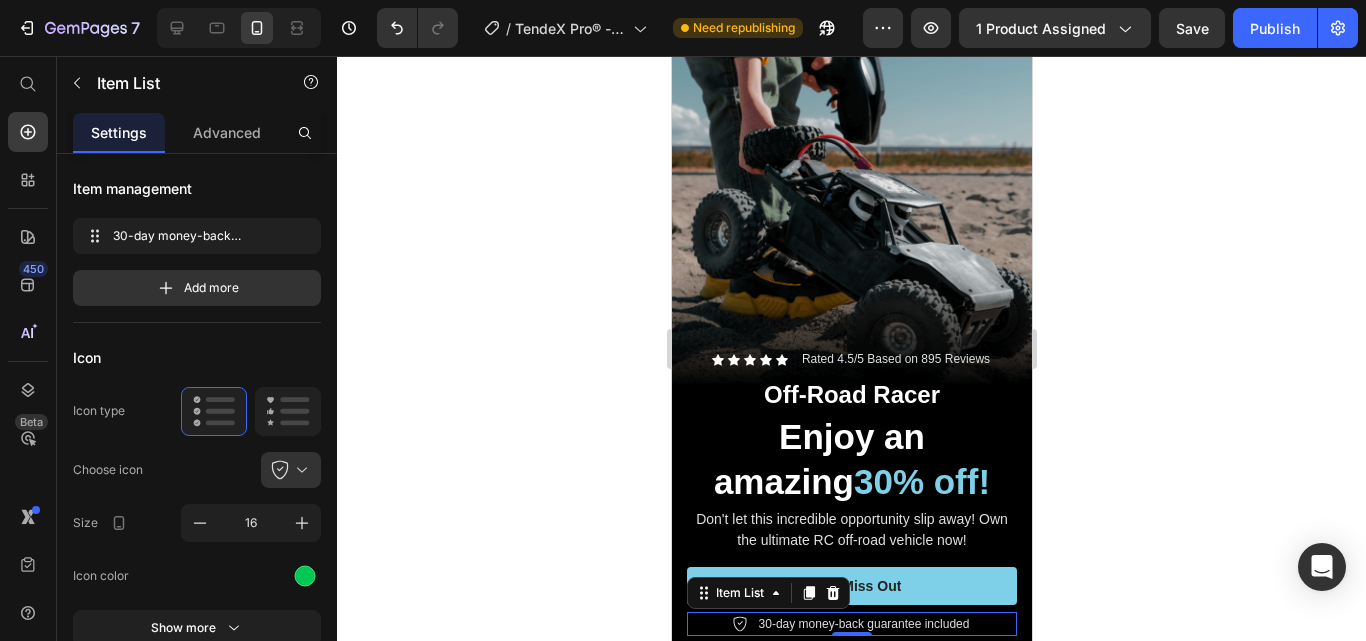 scroll, scrollTop: 100, scrollLeft: 0, axis: vertical 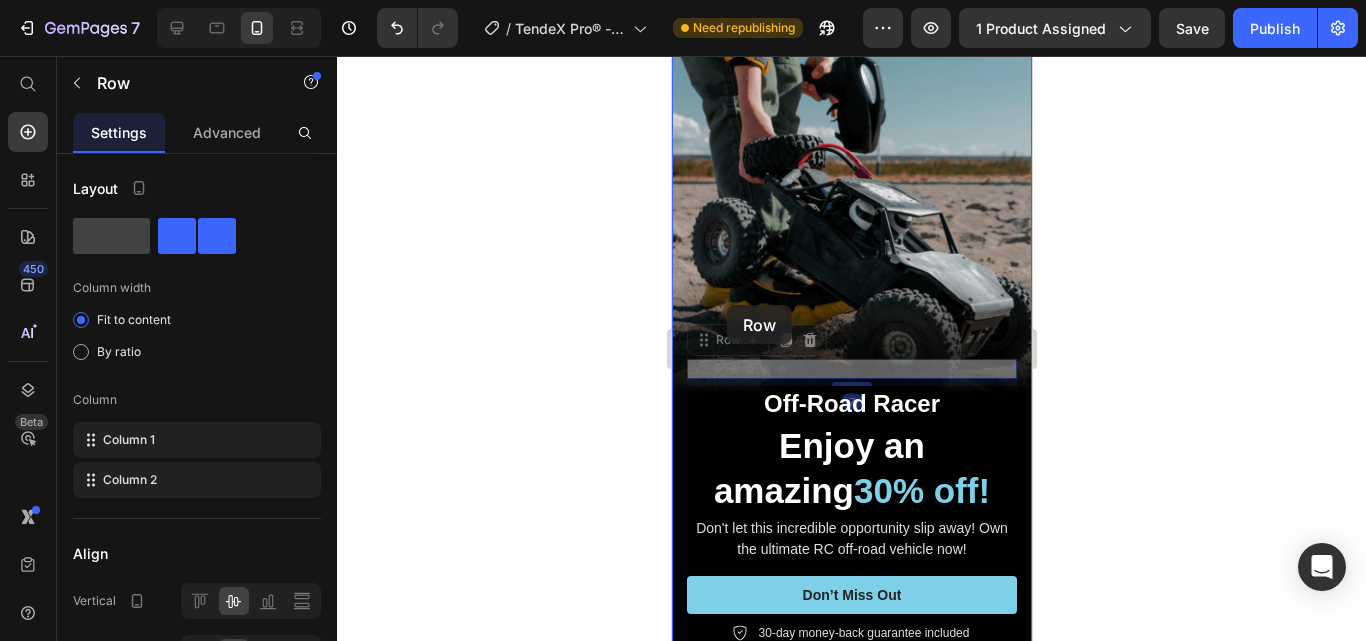 drag, startPoint x: 707, startPoint y: 321, endPoint x: 715, endPoint y: 358, distance: 37.85499 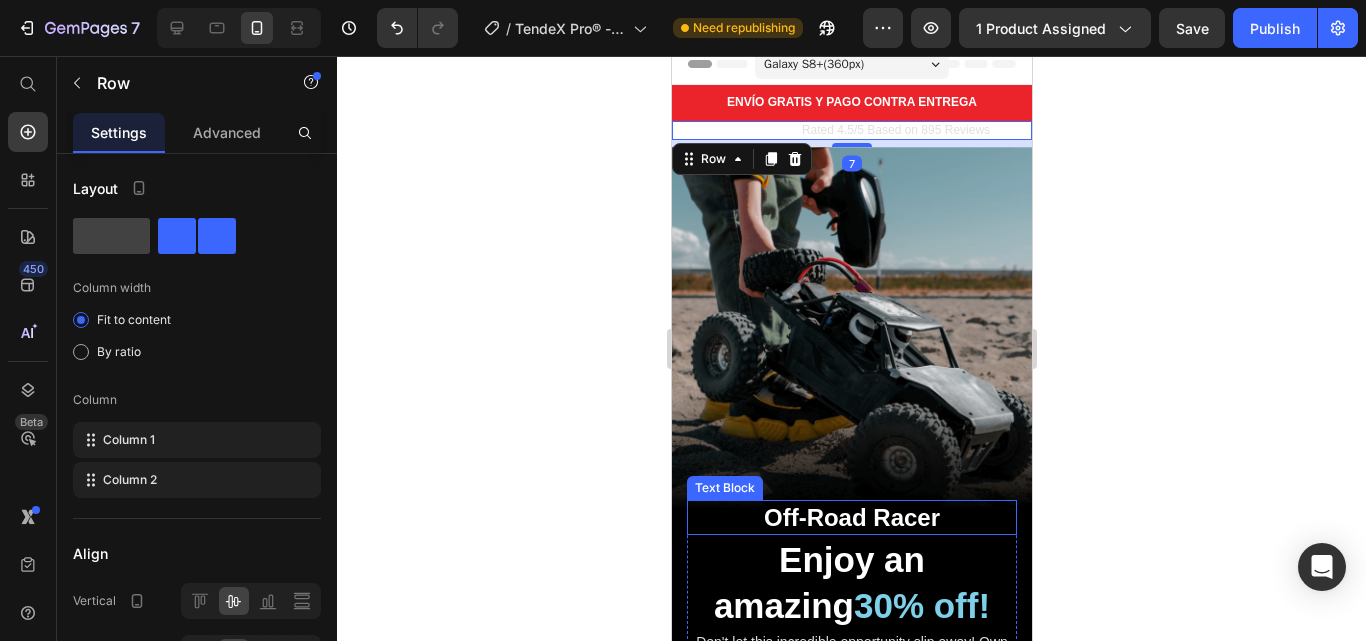 scroll, scrollTop: 0, scrollLeft: 0, axis: both 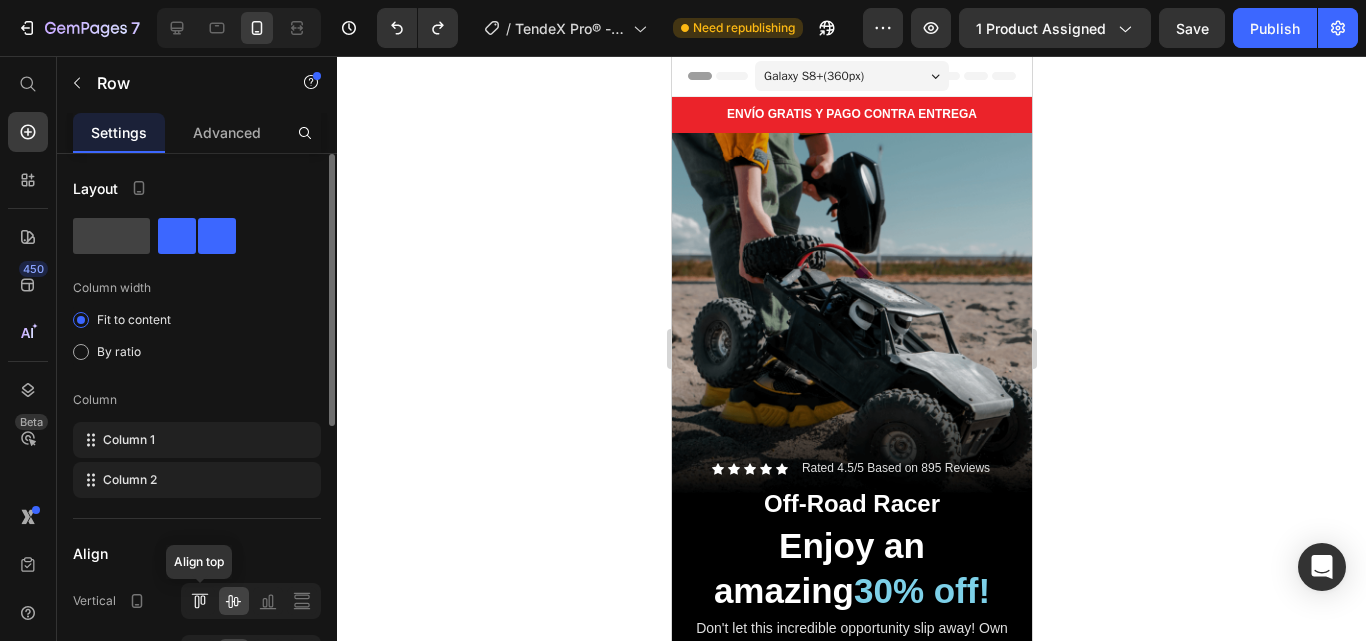 click 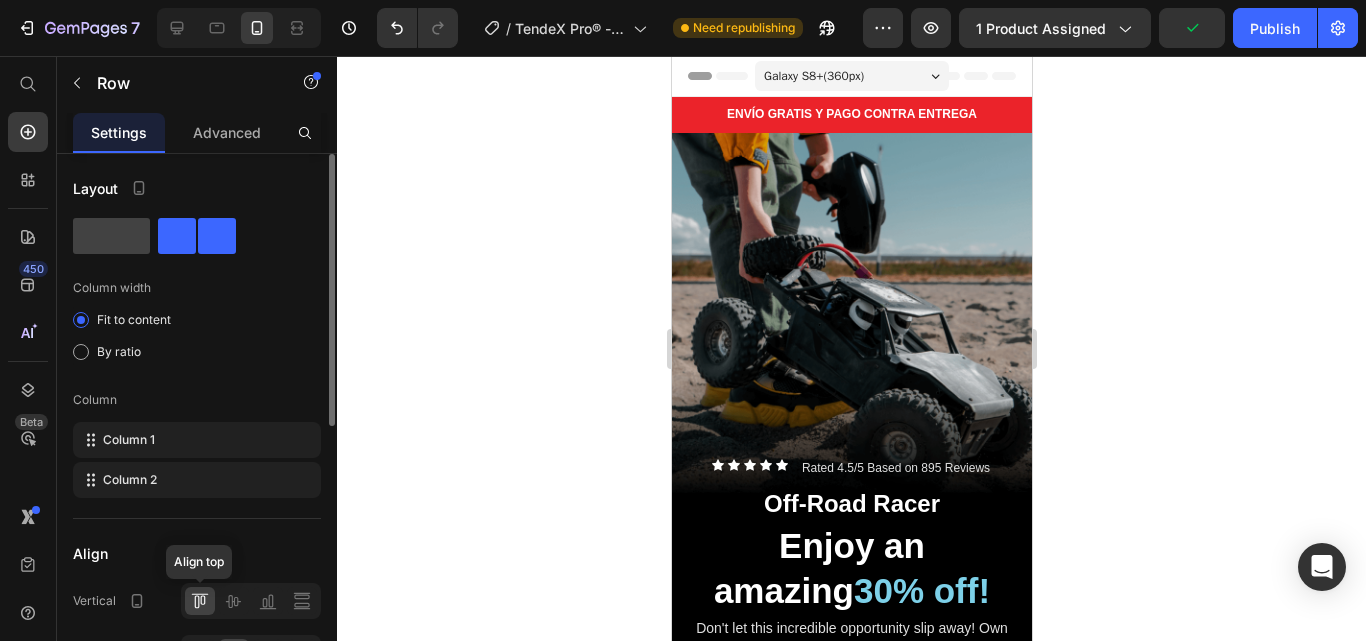 click 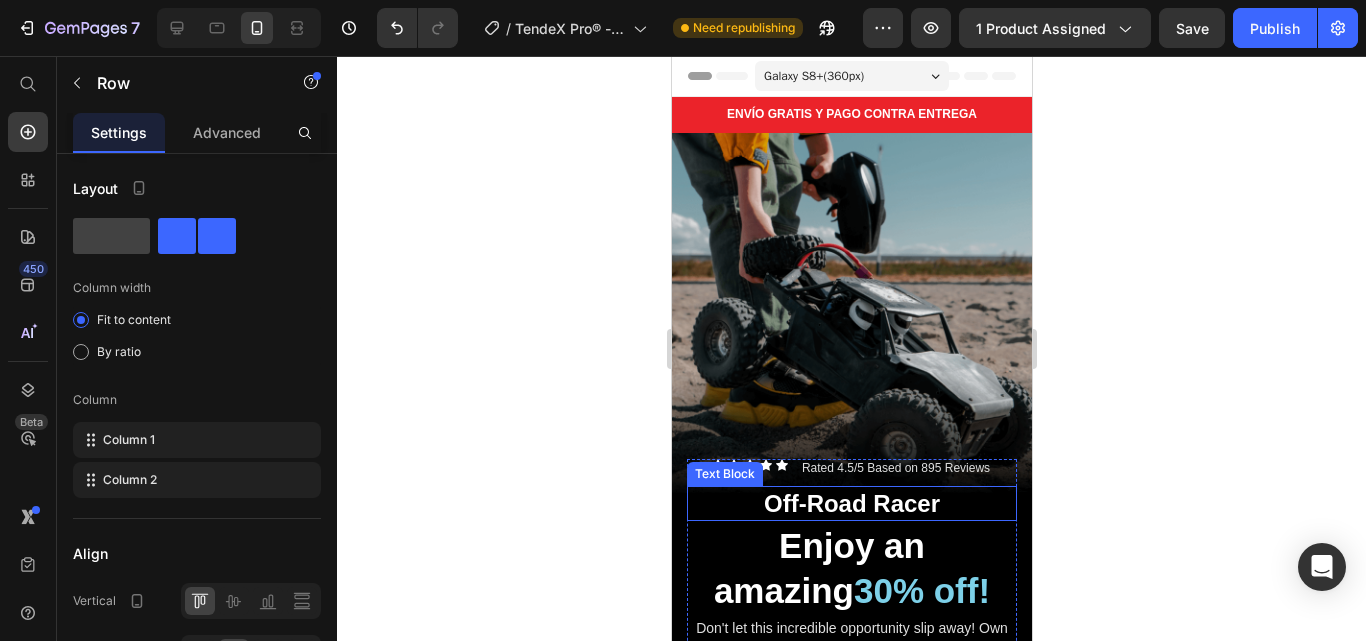 click on "Off-Road Racer" at bounding box center [851, 503] 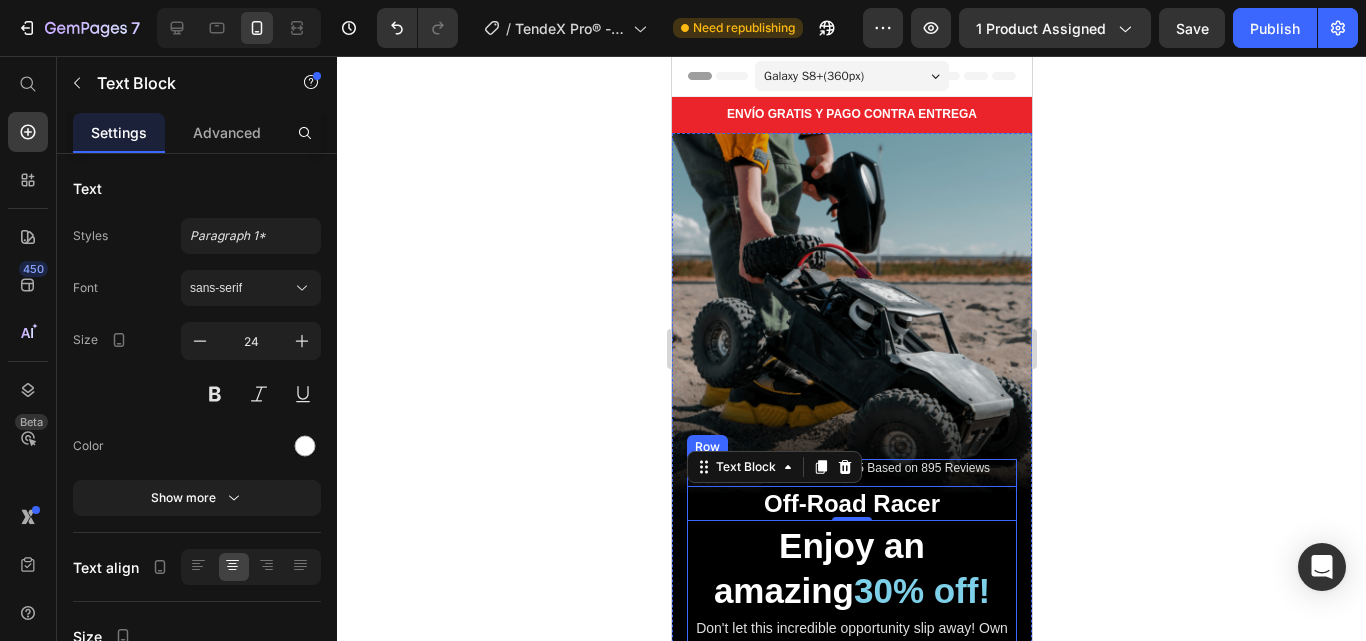 click on "Icon Icon Icon Icon Icon Icon List Rated 4.5/5 Based on 895 Reviews Text Block Row Off-Road Racer Text Block   0 Enjoy an amazing  30% off! Heading Don't let this incredible opportunity slip away! Own the ultimate RC off-road vehicle now! Text Block Don’t Miss Out Button
30-day money-back guarantee included  Item List" at bounding box center (851, 602) 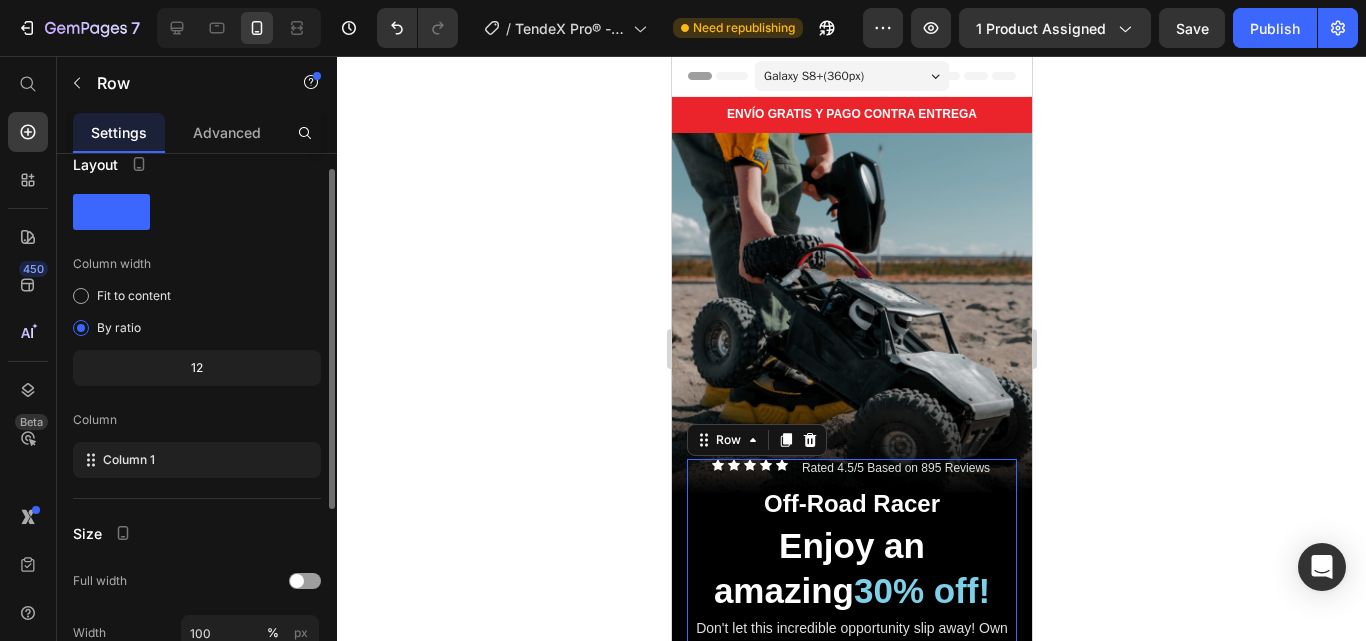 scroll, scrollTop: 0, scrollLeft: 0, axis: both 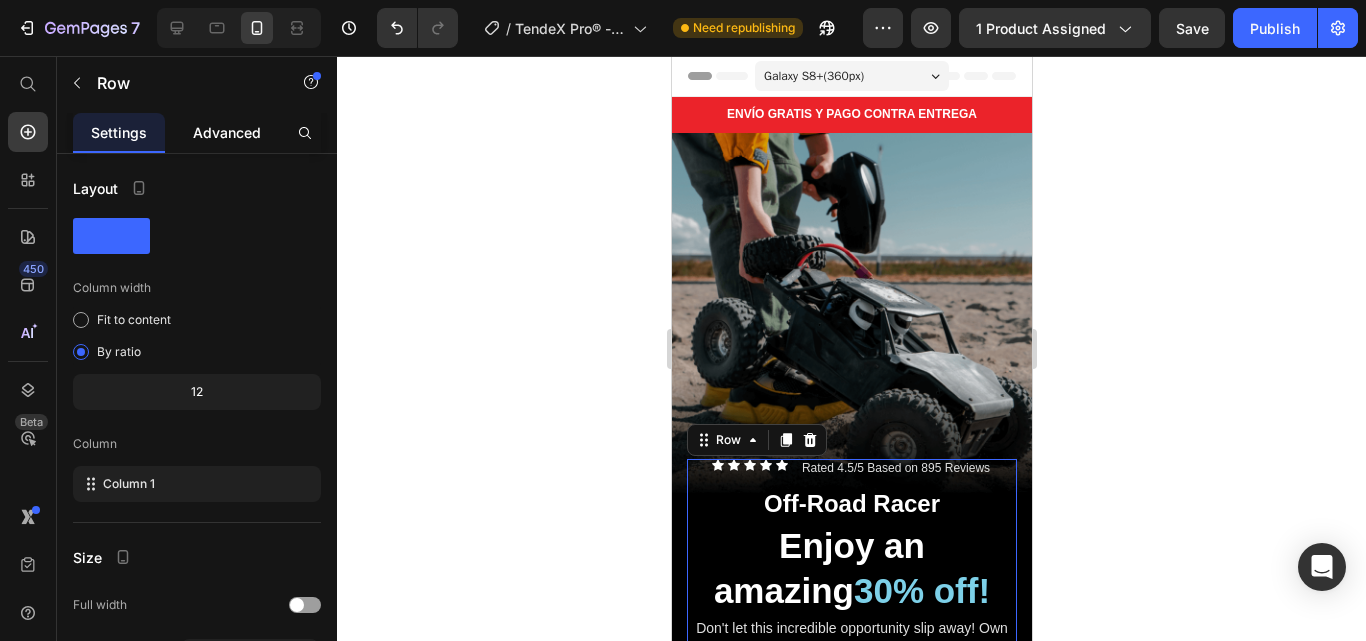 click on "Advanced" 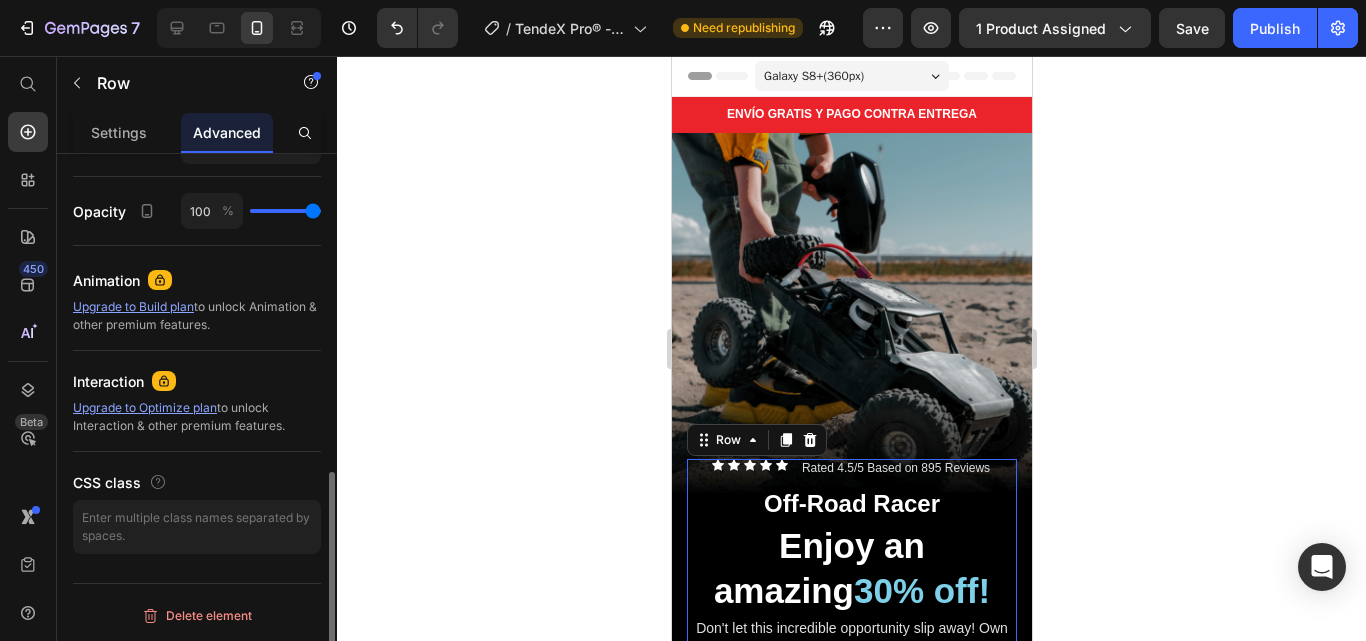 scroll, scrollTop: 561, scrollLeft: 0, axis: vertical 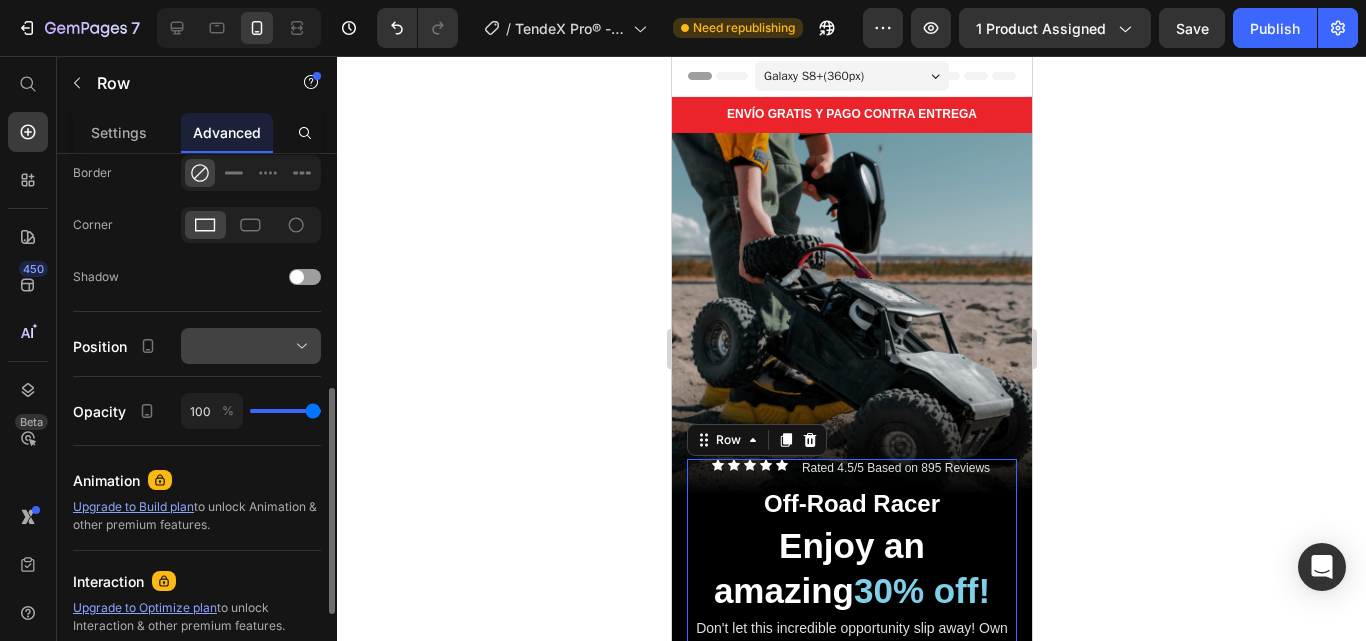 click 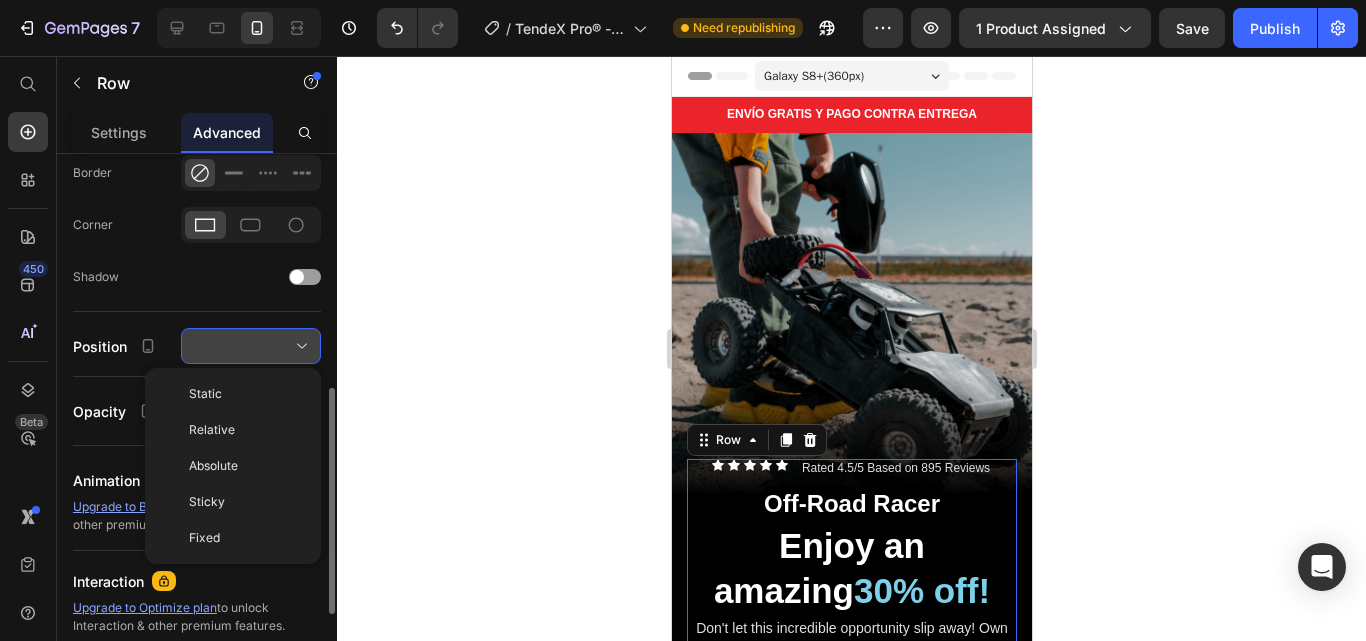 click 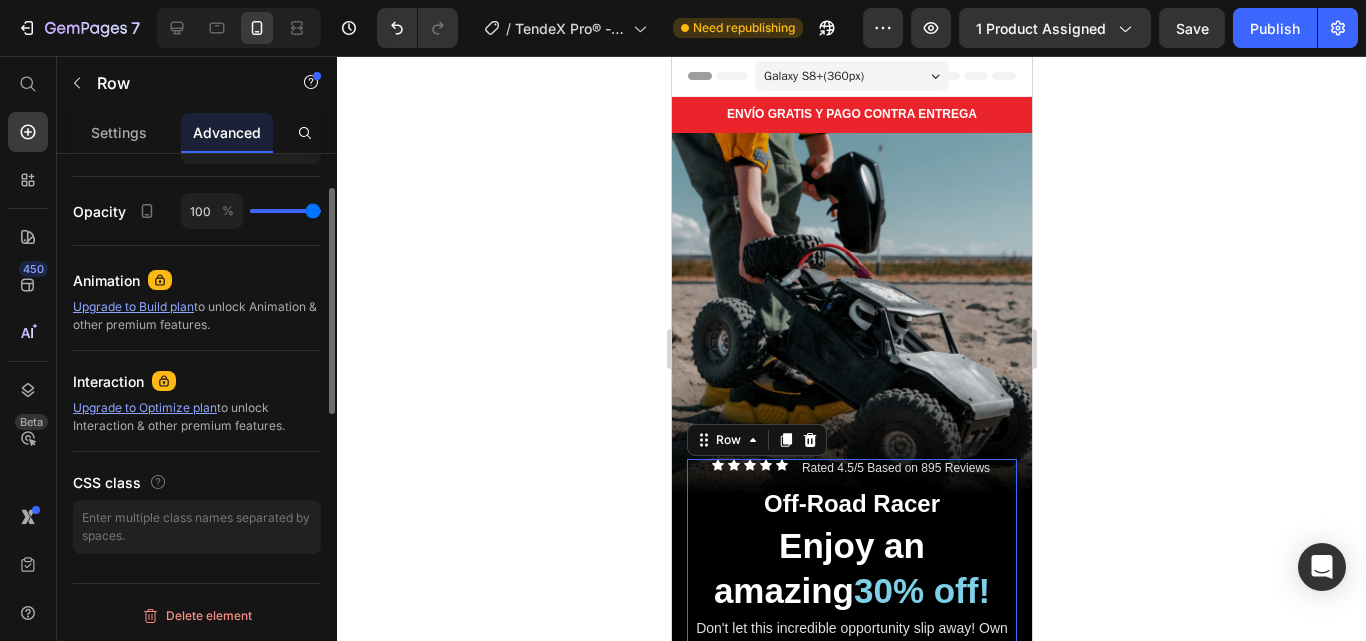 scroll, scrollTop: 561, scrollLeft: 0, axis: vertical 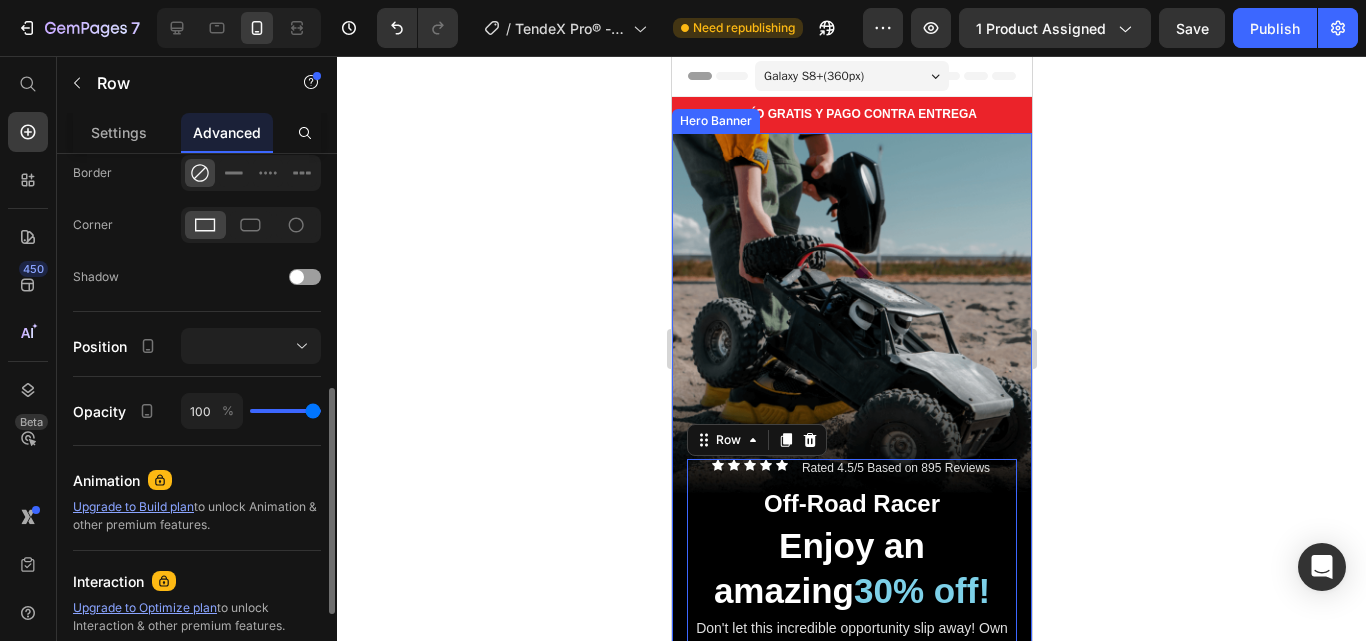 click at bounding box center (851, 453) 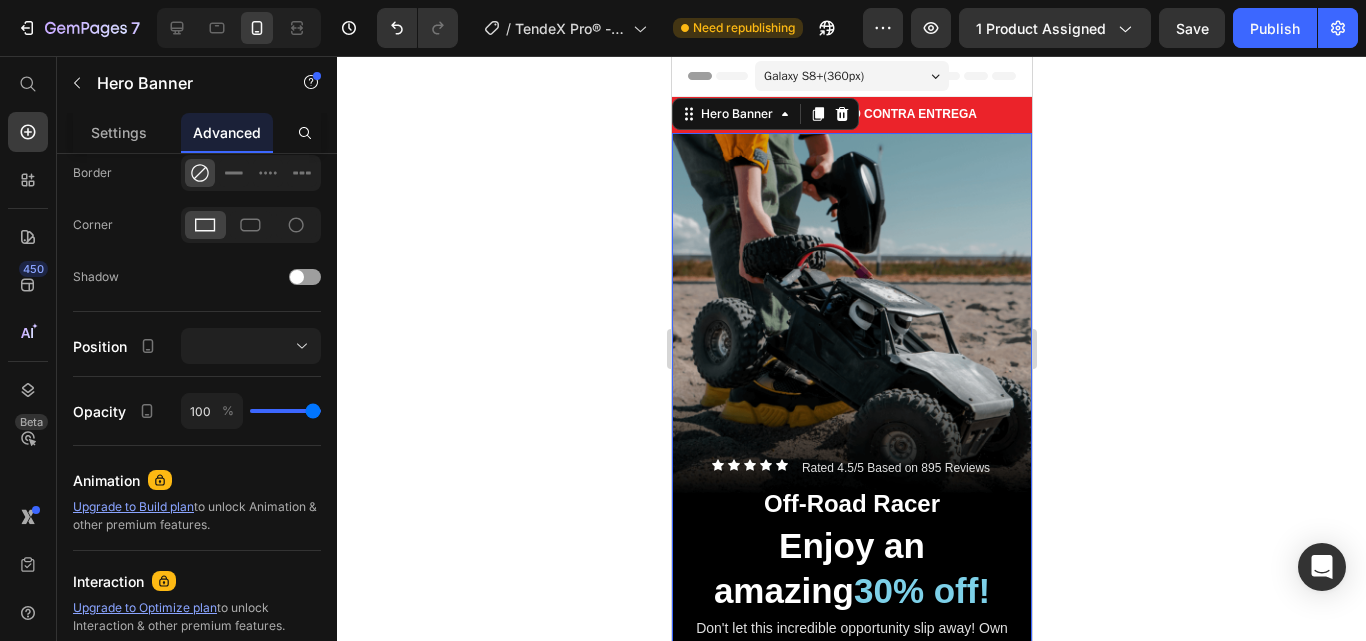 scroll, scrollTop: 0, scrollLeft: 0, axis: both 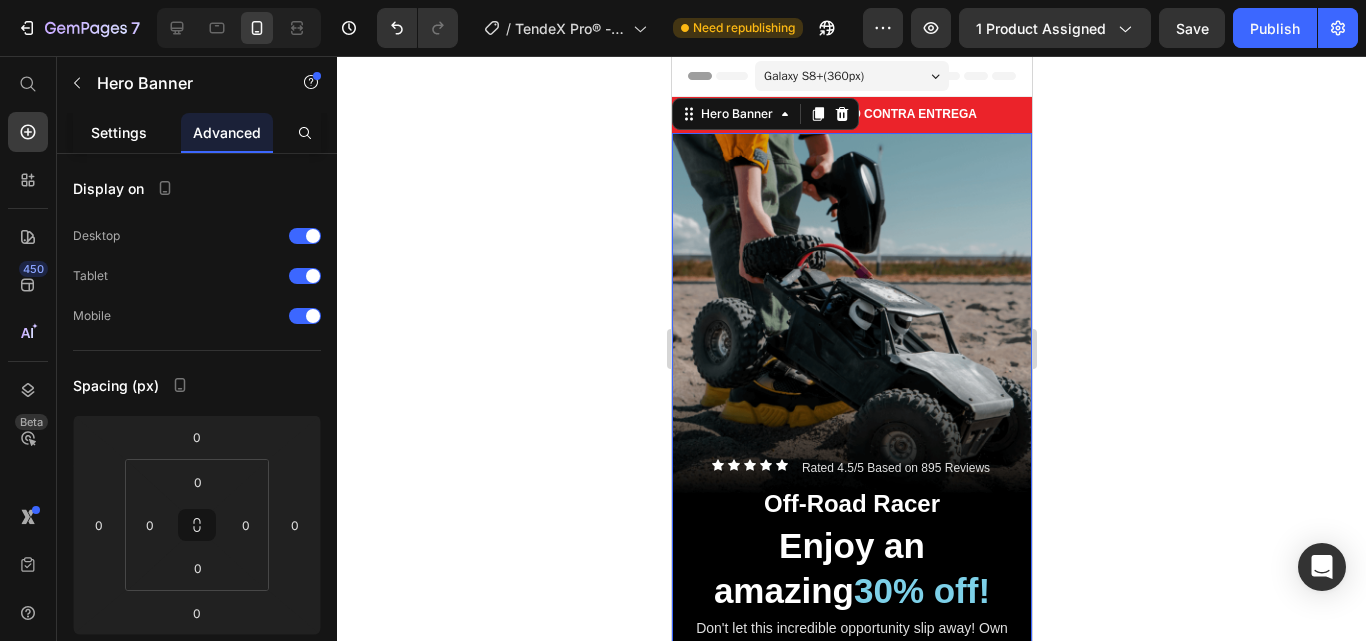 click on "Settings" at bounding box center [119, 132] 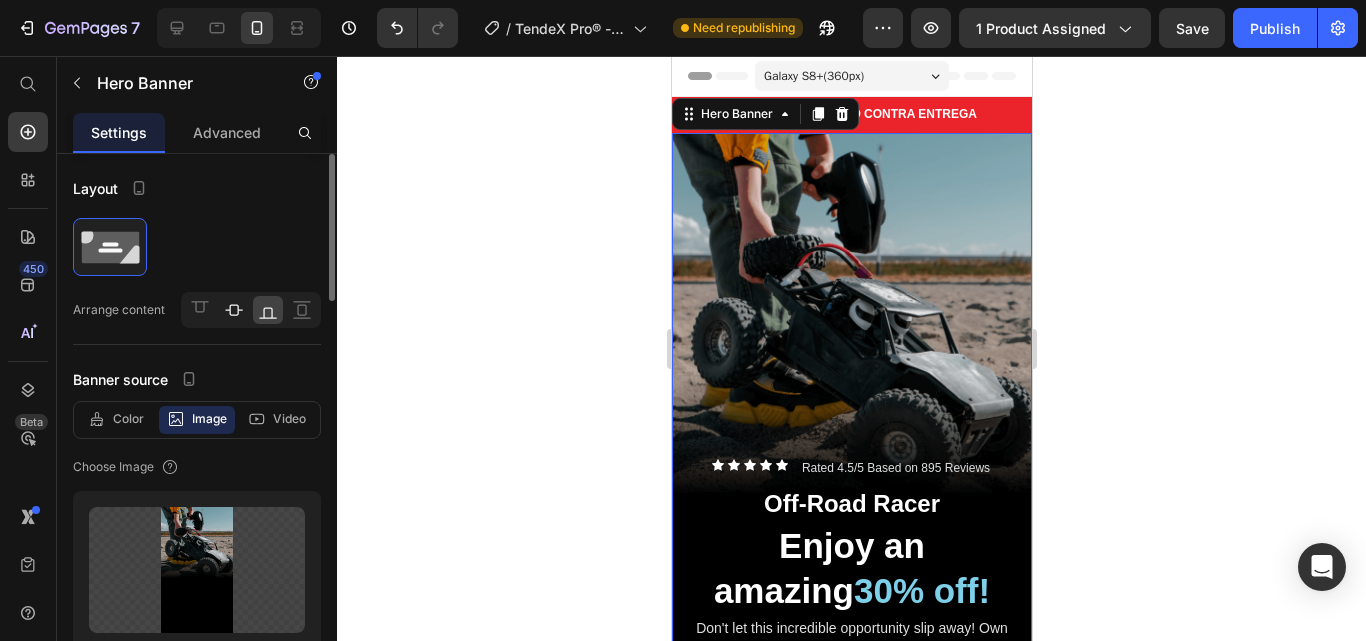 click 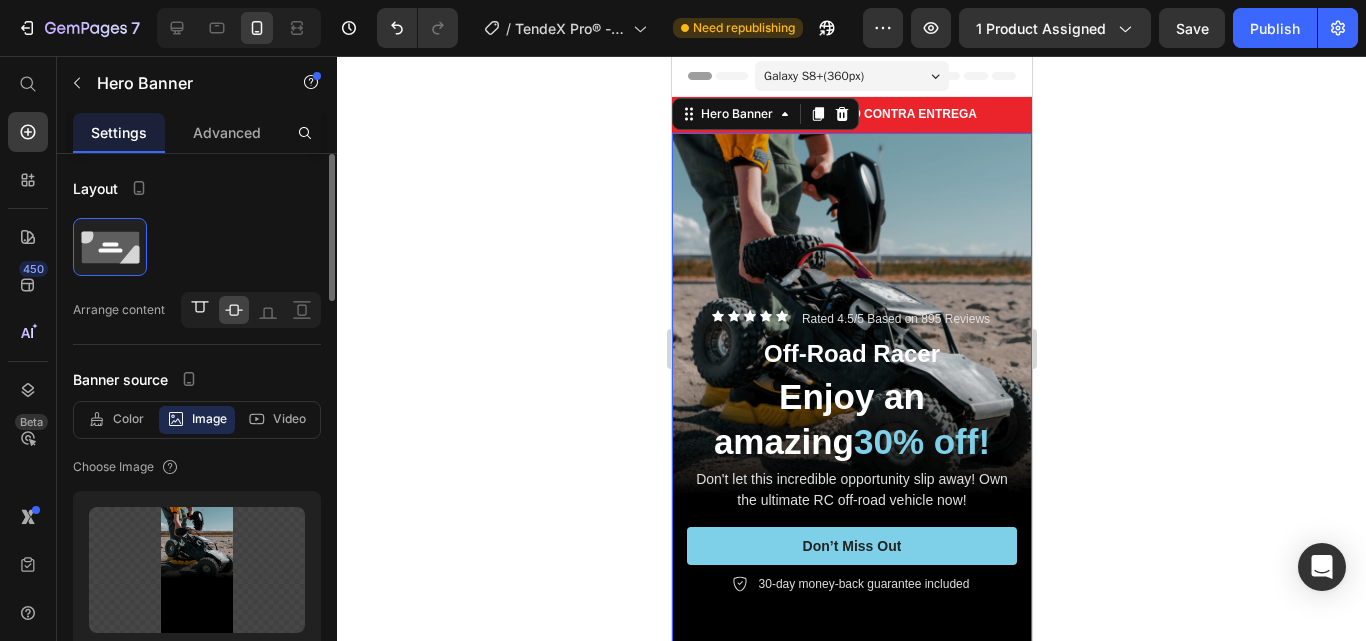 click 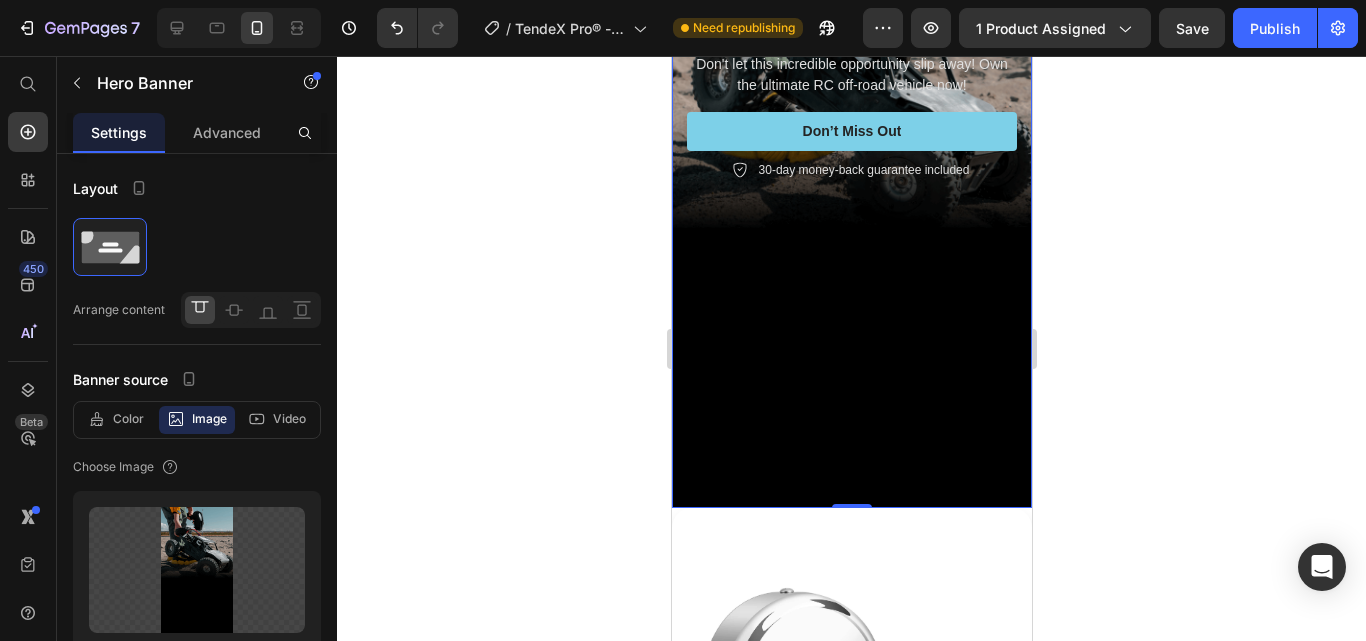 scroll, scrollTop: 300, scrollLeft: 0, axis: vertical 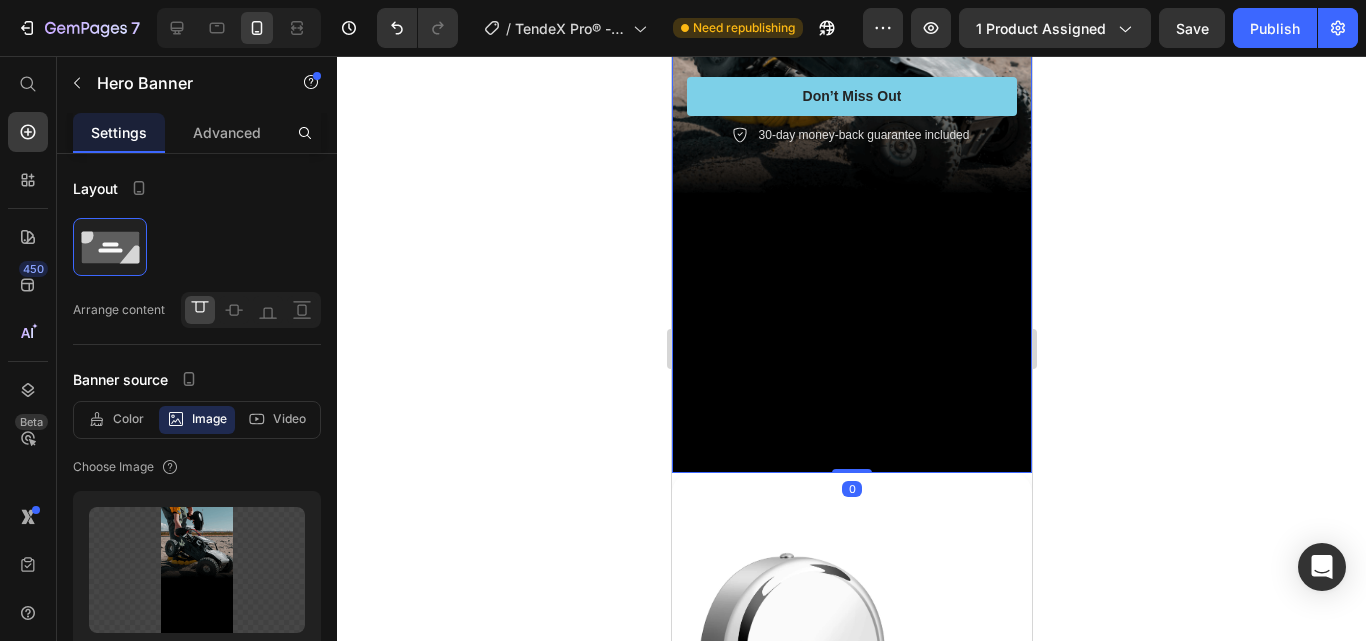drag, startPoint x: 844, startPoint y: 445, endPoint x: 855, endPoint y: 229, distance: 216.2799 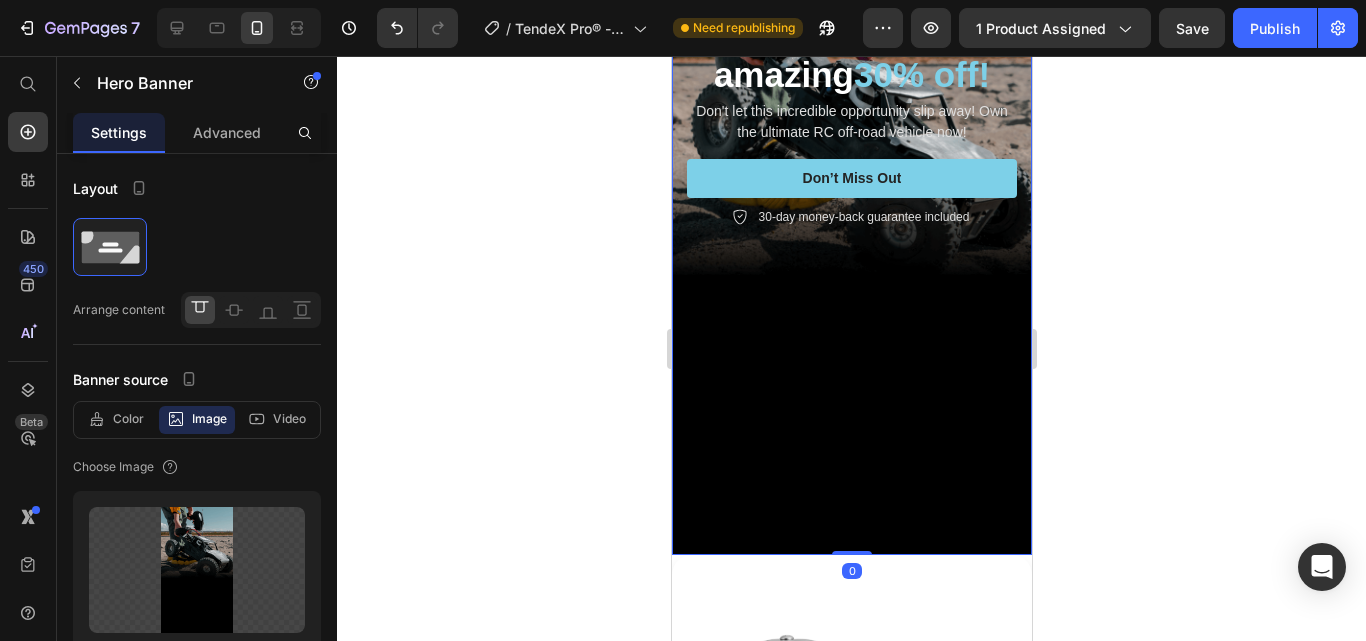 scroll, scrollTop: 200, scrollLeft: 0, axis: vertical 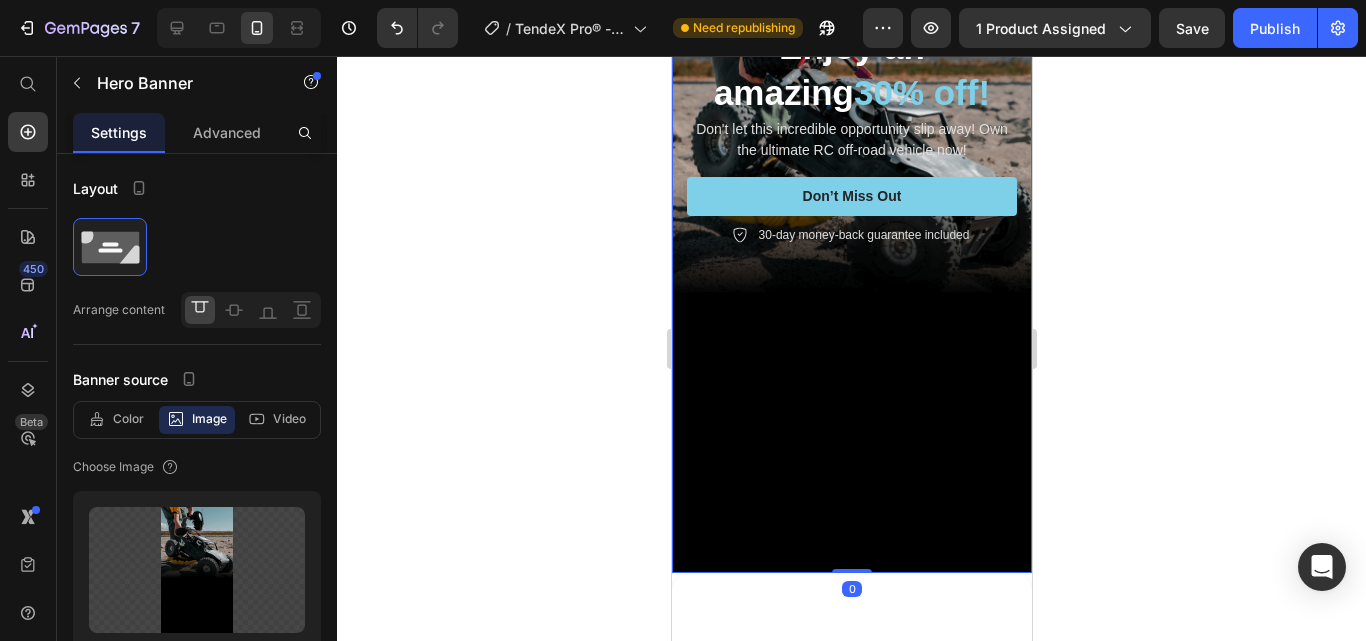 click at bounding box center [851, 253] 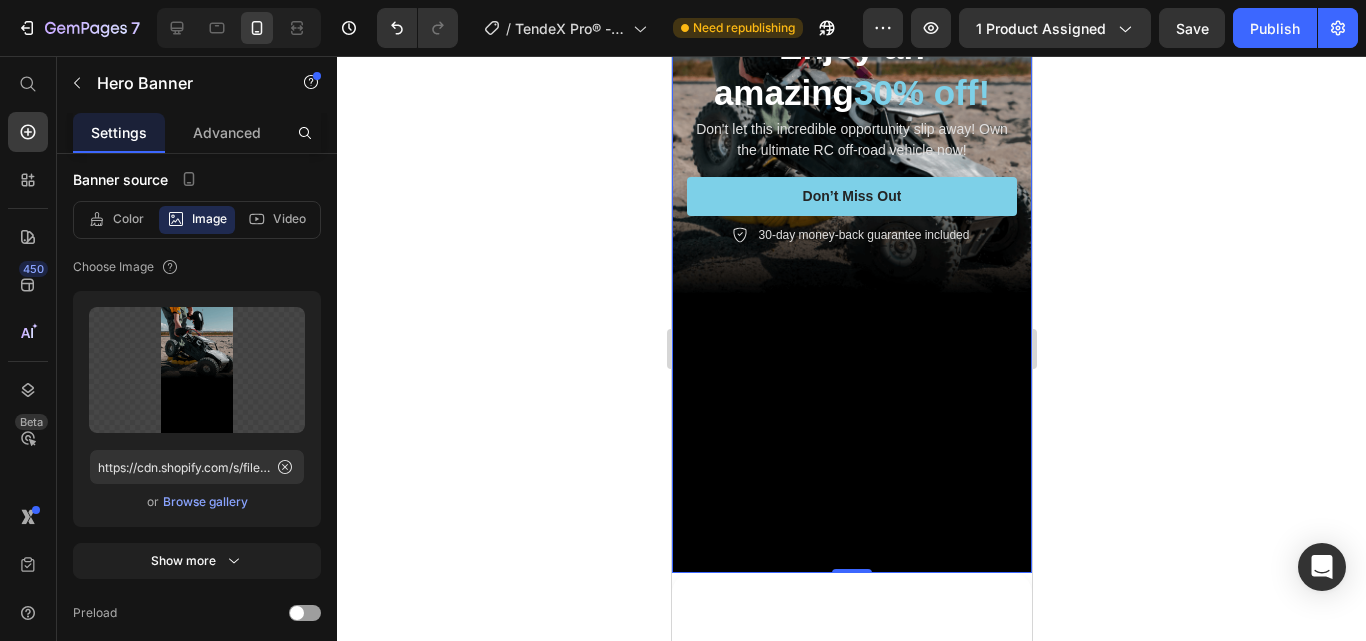 scroll, scrollTop: 0, scrollLeft: 0, axis: both 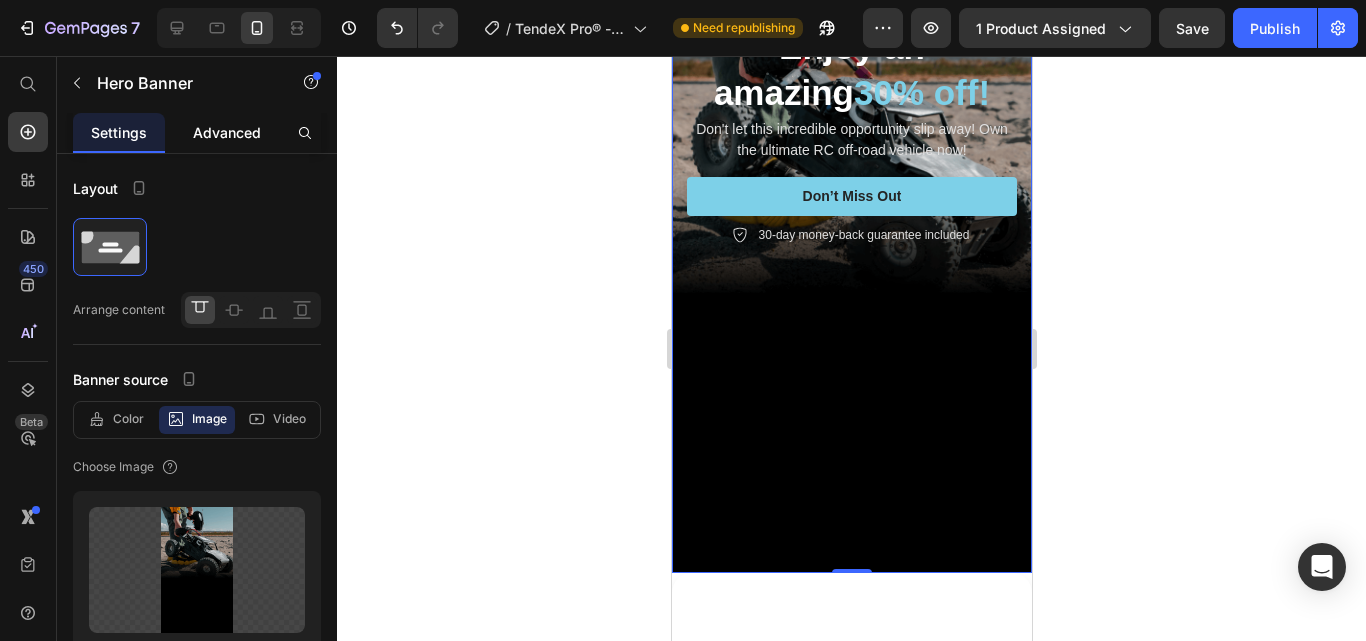 click on "Advanced" at bounding box center [227, 132] 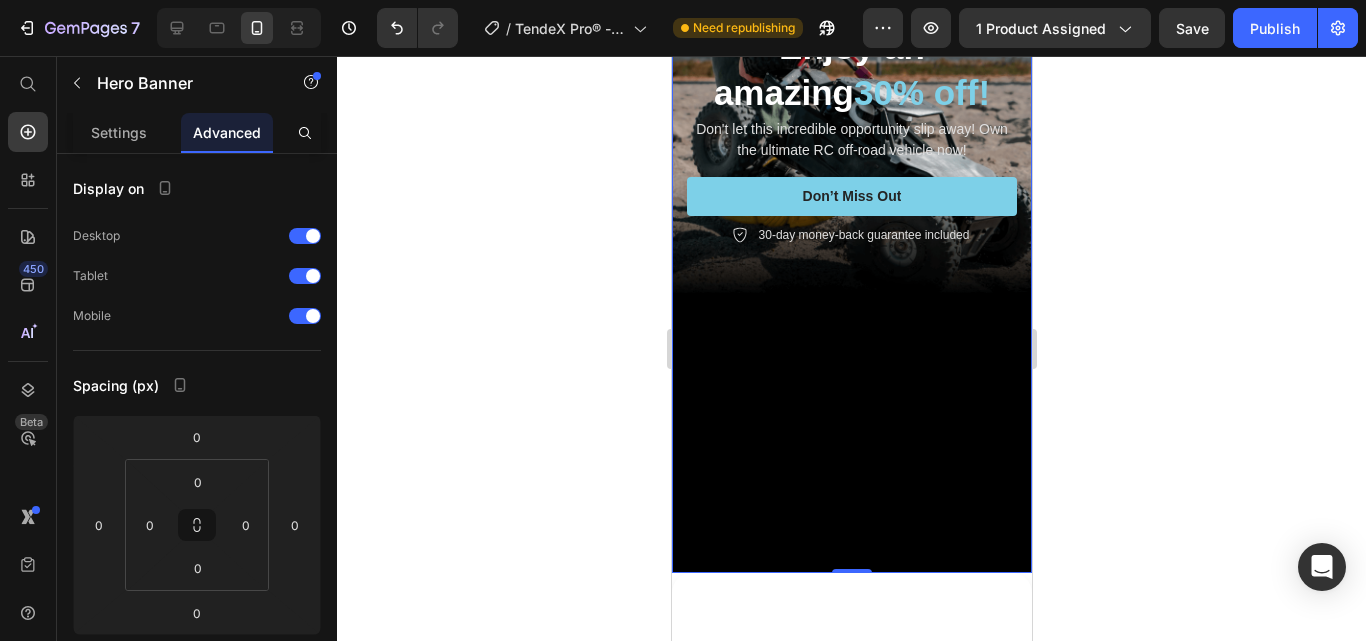 click at bounding box center [851, 253] 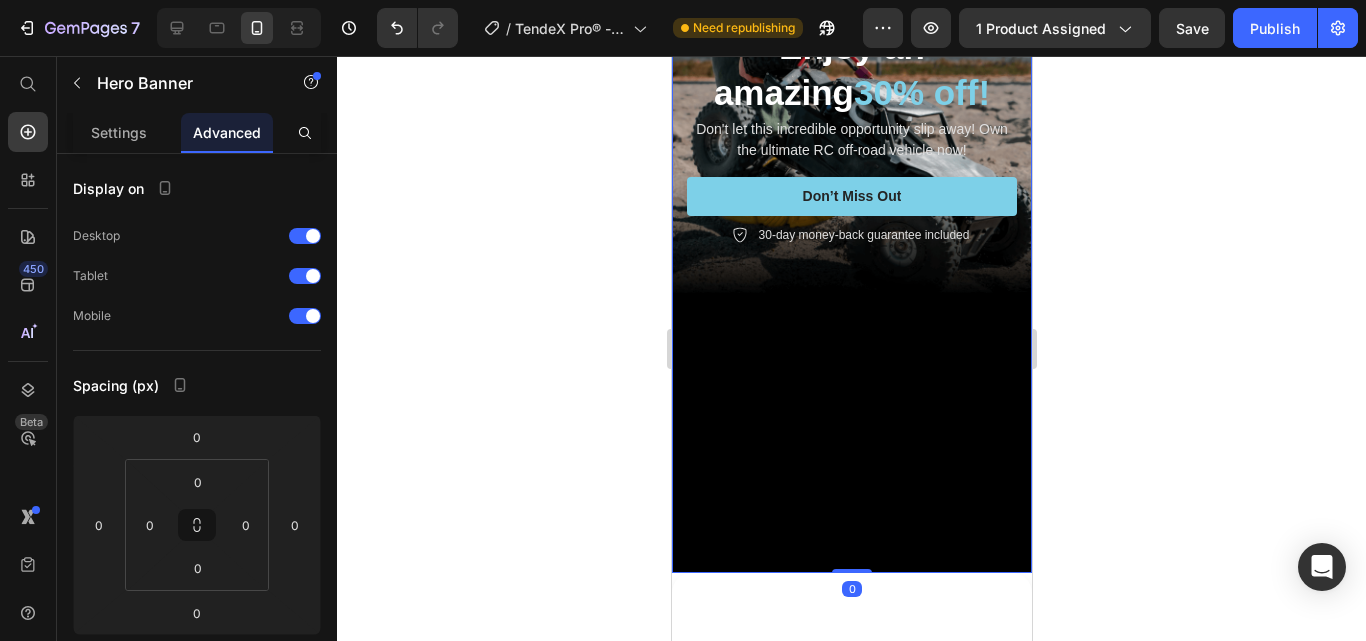 drag, startPoint x: 843, startPoint y: 543, endPoint x: 821, endPoint y: 275, distance: 268.90146 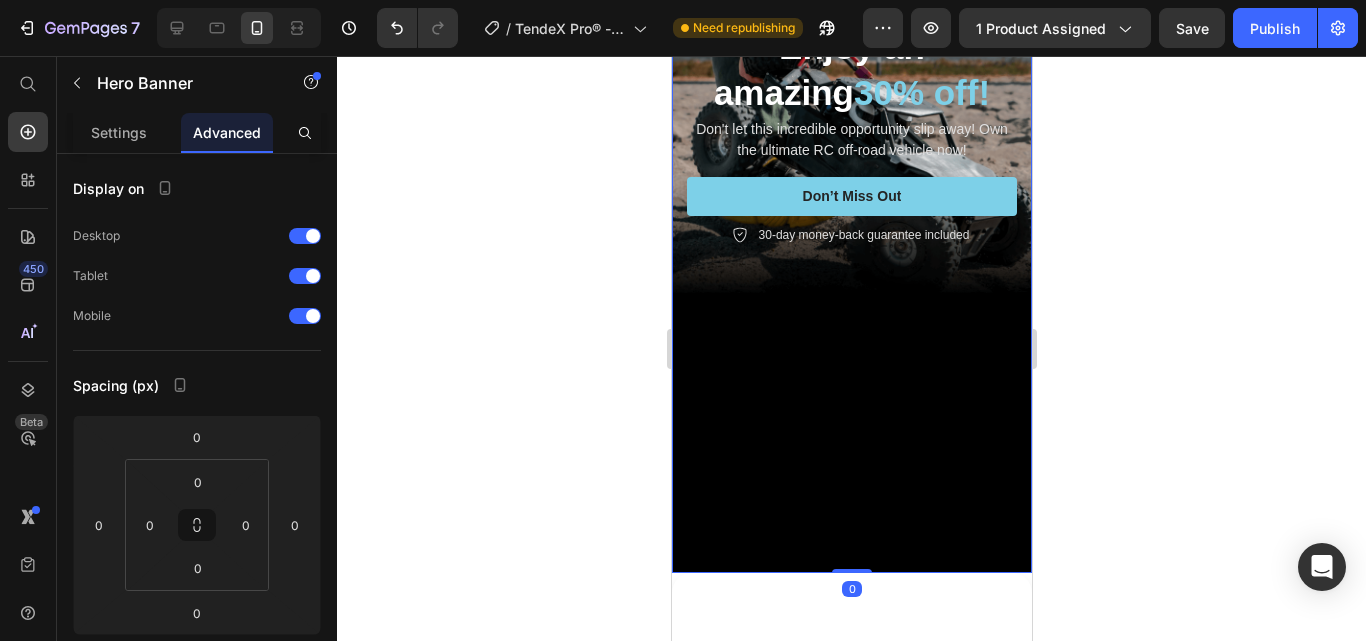 click on "Icon Icon Icon Icon Icon Icon List Rated 4.5/5 Based on 895 Reviews Text Block Row Off-Road Racer Text Block Enjoy an amazing  30% off! Heading Don't let this incredible opportunity slip away! Own the ultimate RC off-road vehicle now! Text Block Don’t Miss Out Button
30-day money-back guarantee included  Item List Row Hero Banner   0" at bounding box center (851, 253) 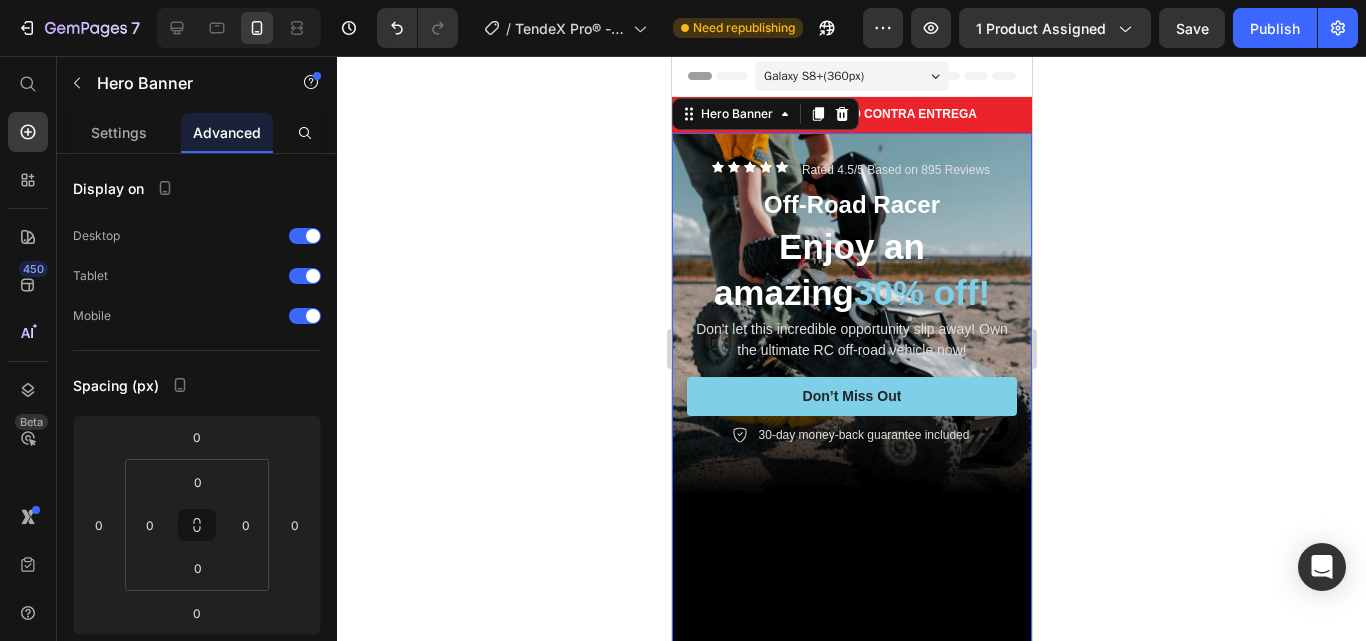 click on "Icon Icon Icon Icon Icon Icon List Rated 4.5/5 Based on 895 Reviews Text Block Row Off-Road Racer Text Block Enjoy an amazing  30% off! Heading Don't let this incredible opportunity slip away! Own the ultimate RC off-road vehicle now! Text Block Don’t Miss Out Button
30-day money-back guarantee included  Item List Row" at bounding box center [851, 304] 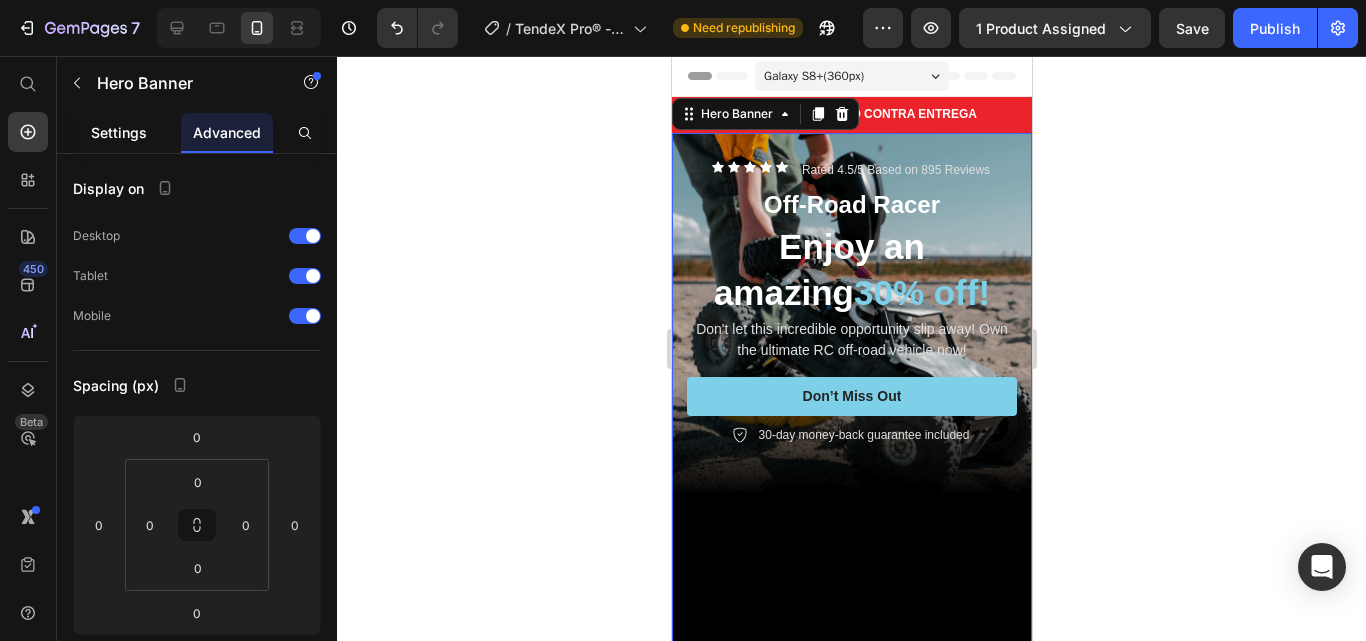 click on "Settings" at bounding box center [119, 132] 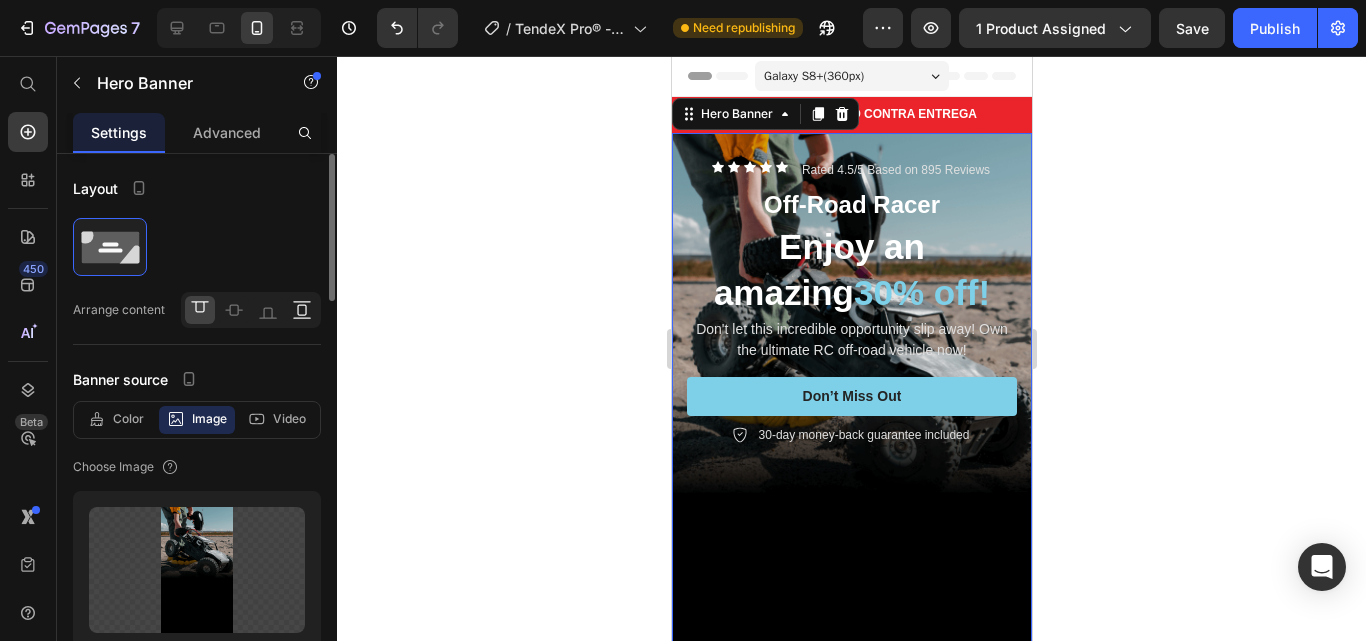click 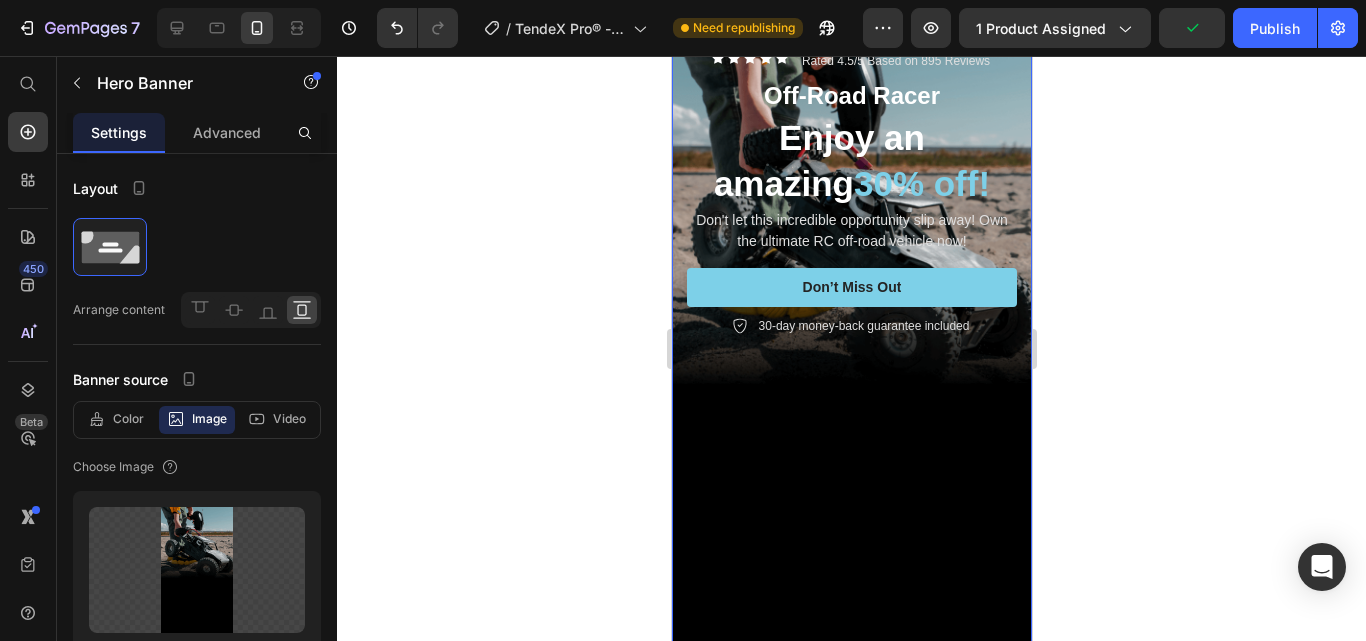 scroll, scrollTop: 200, scrollLeft: 0, axis: vertical 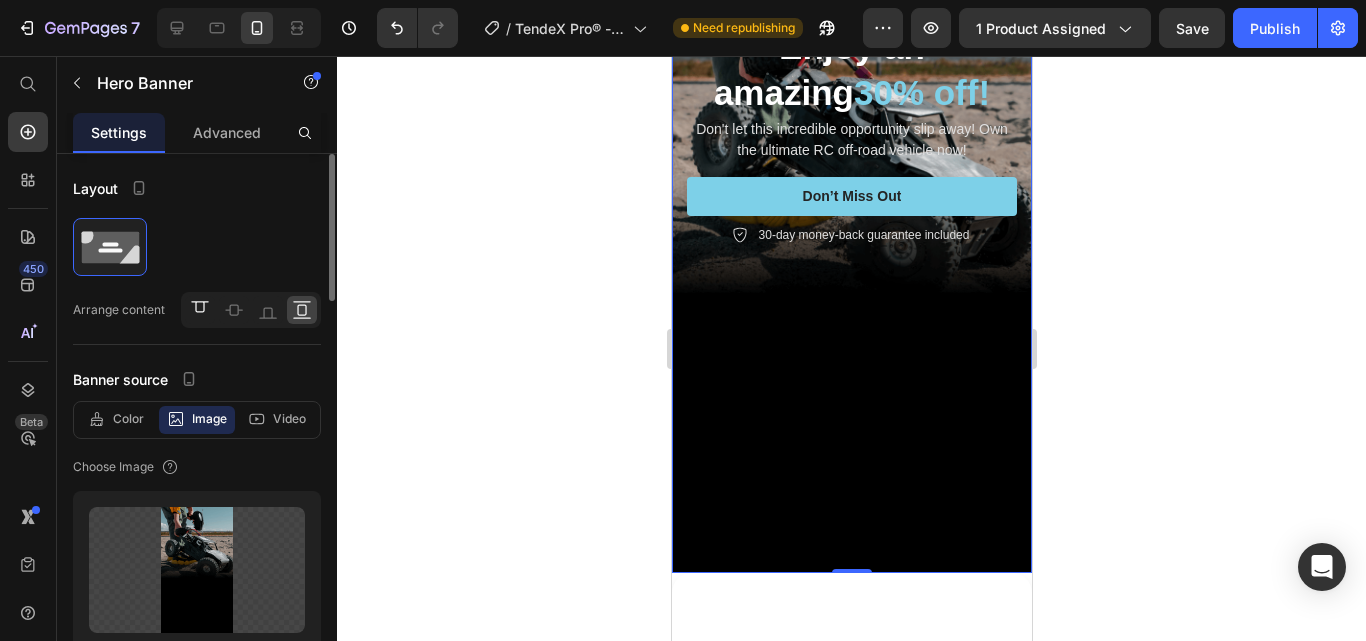 click 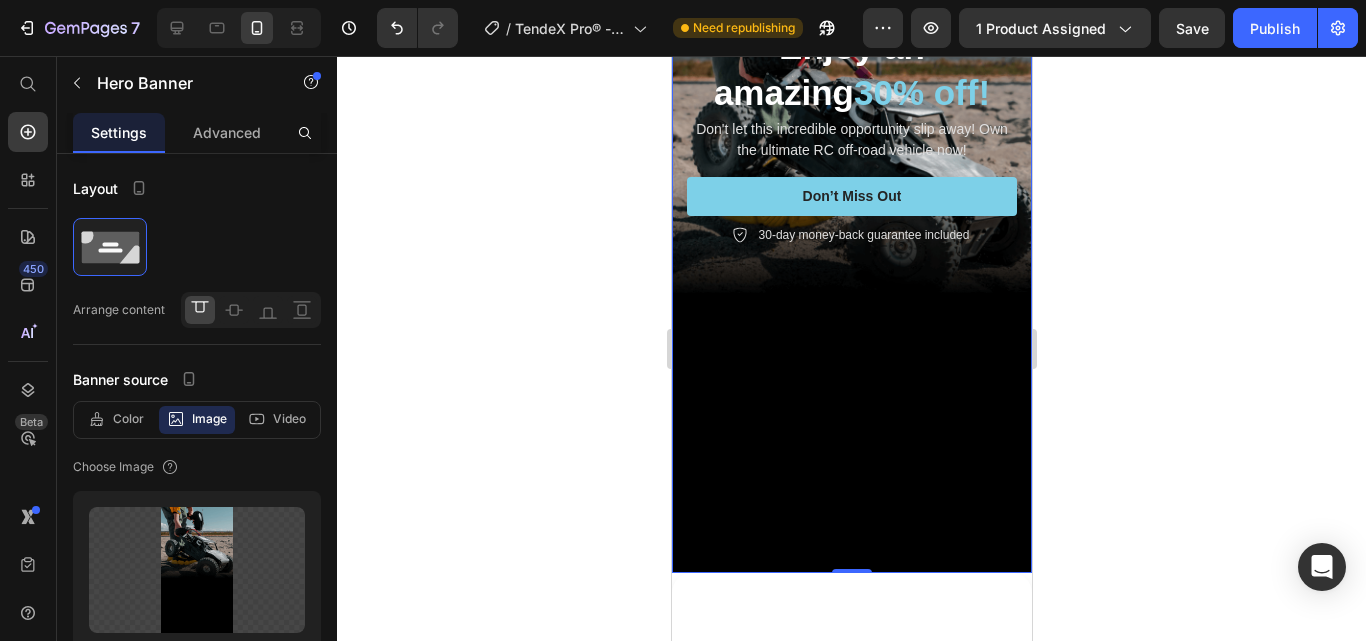 click at bounding box center (851, 253) 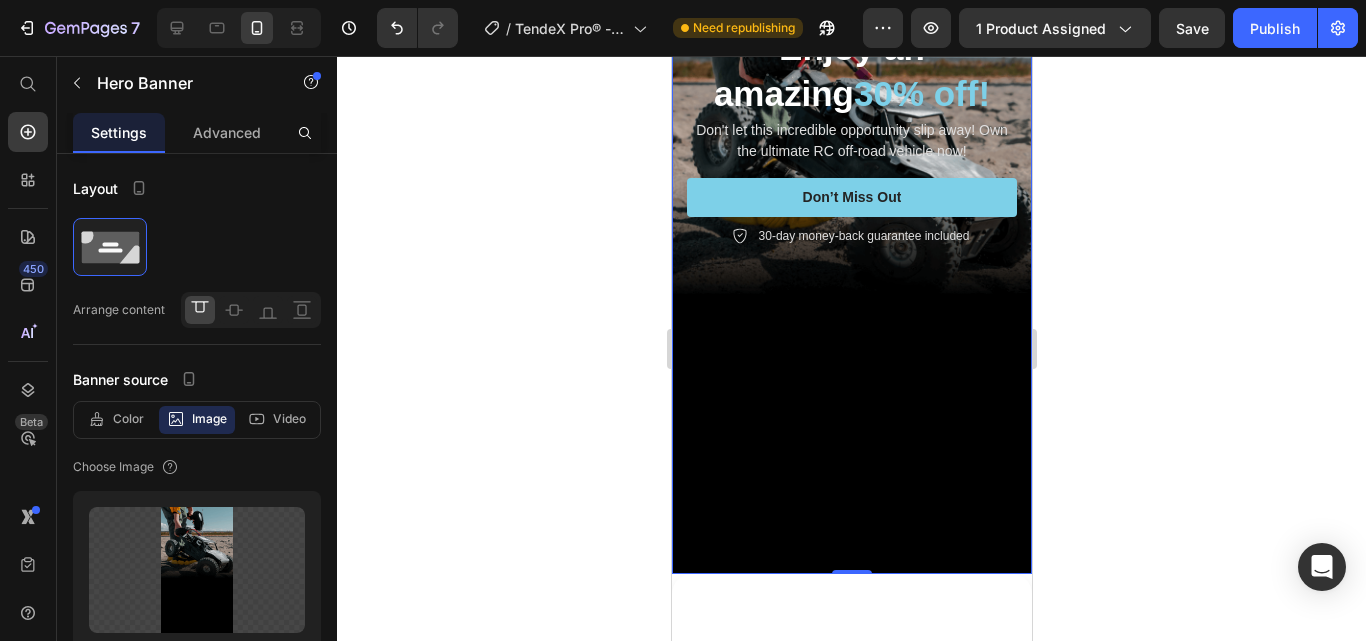 scroll, scrollTop: 200, scrollLeft: 0, axis: vertical 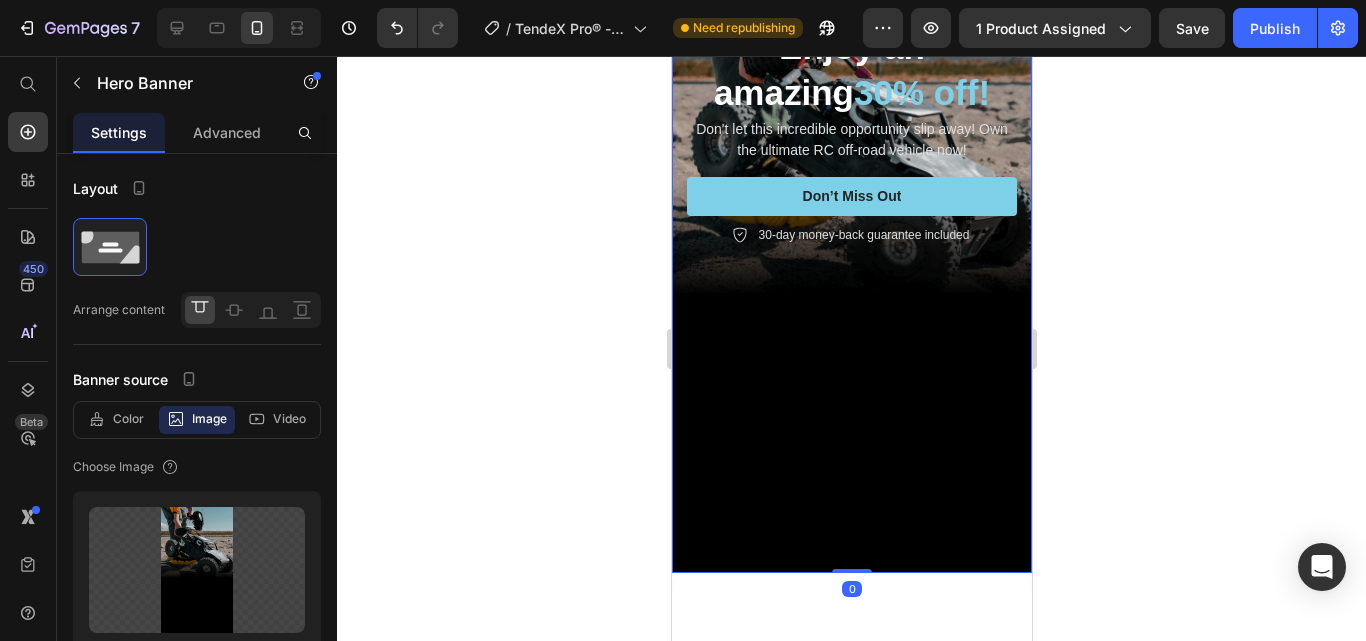 drag, startPoint x: 849, startPoint y: 543, endPoint x: 867, endPoint y: 440, distance: 104.56099 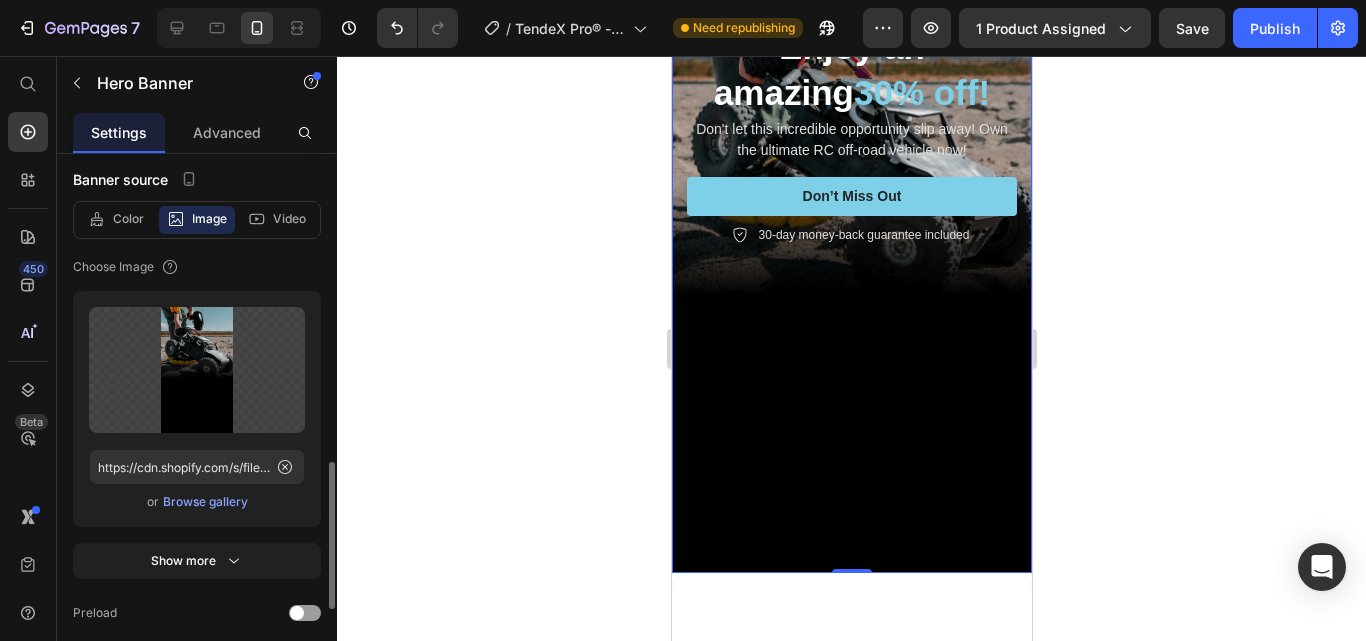 scroll, scrollTop: 400, scrollLeft: 0, axis: vertical 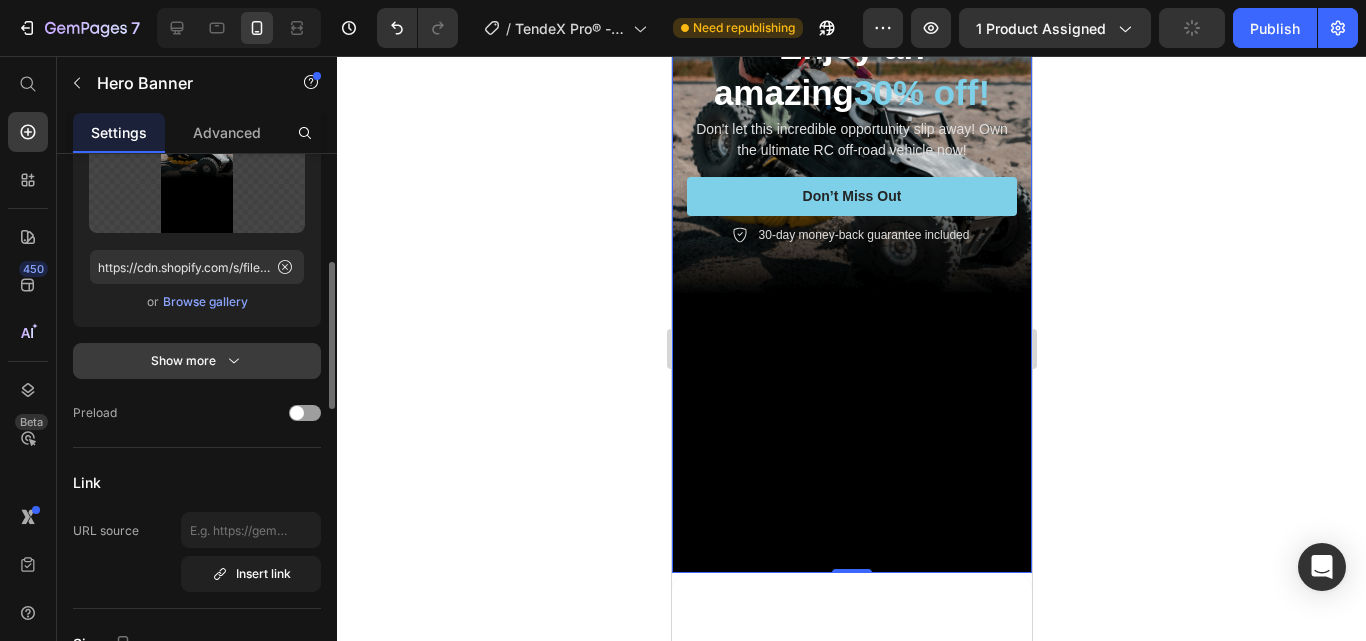 click on "Show more" at bounding box center [197, 361] 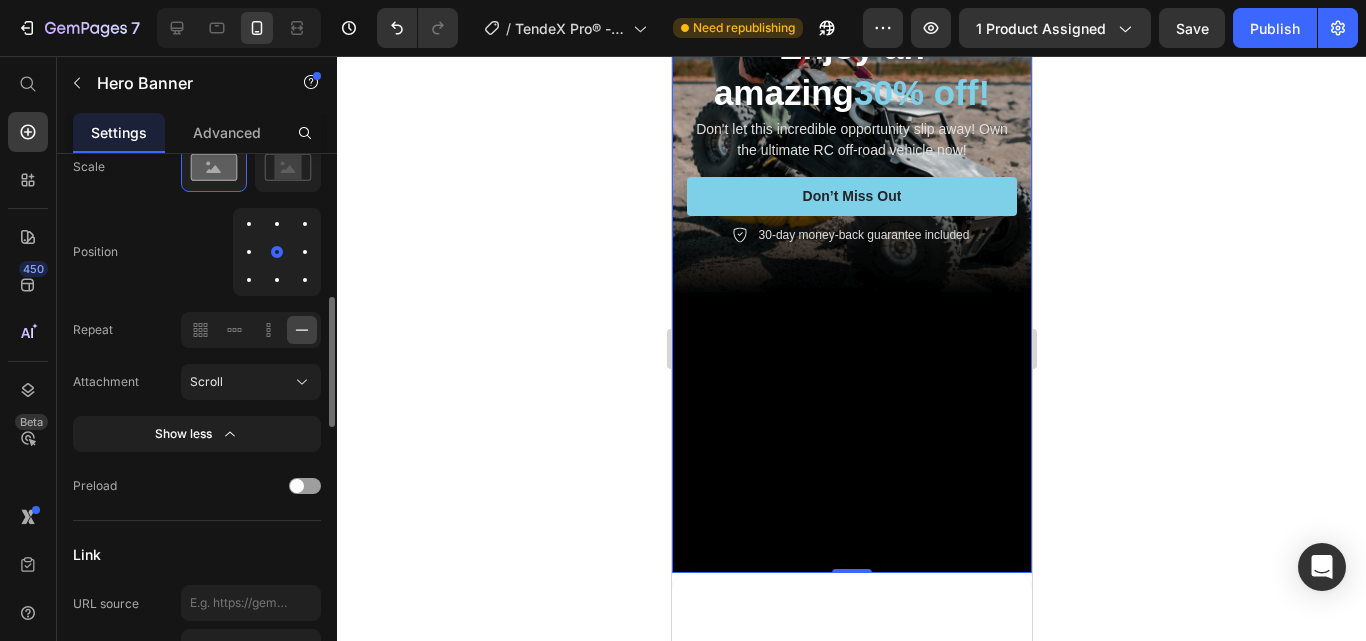 scroll, scrollTop: 500, scrollLeft: 0, axis: vertical 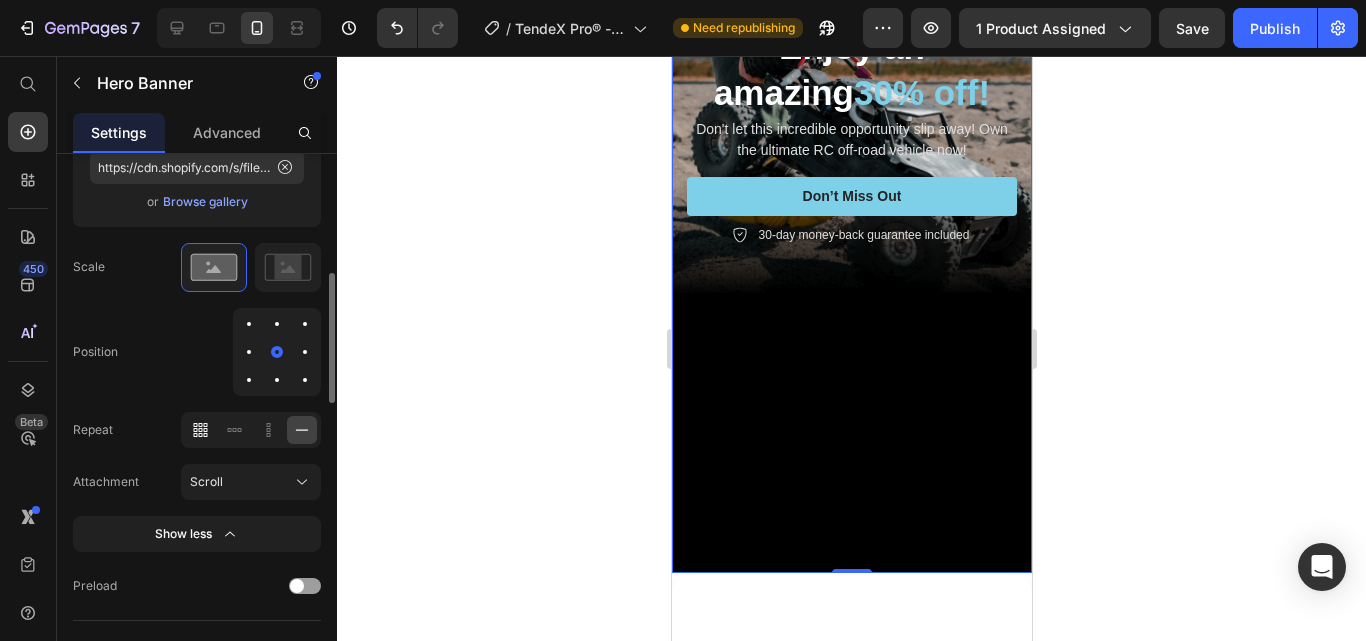 click 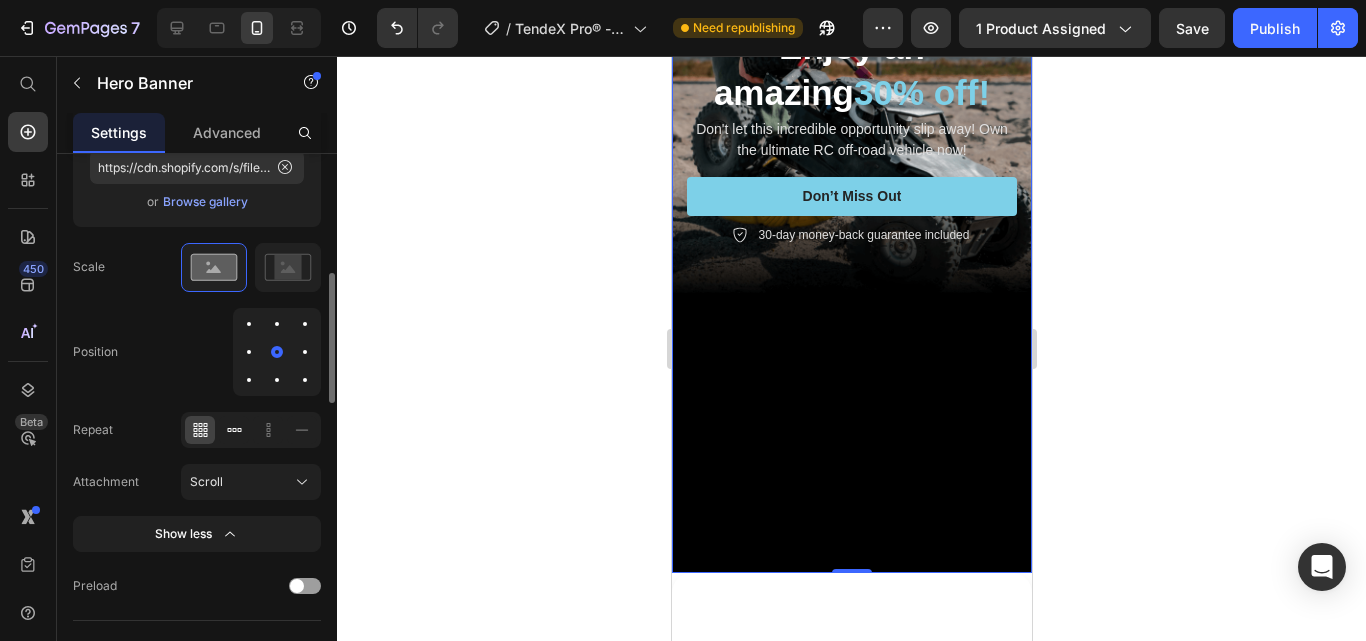 click 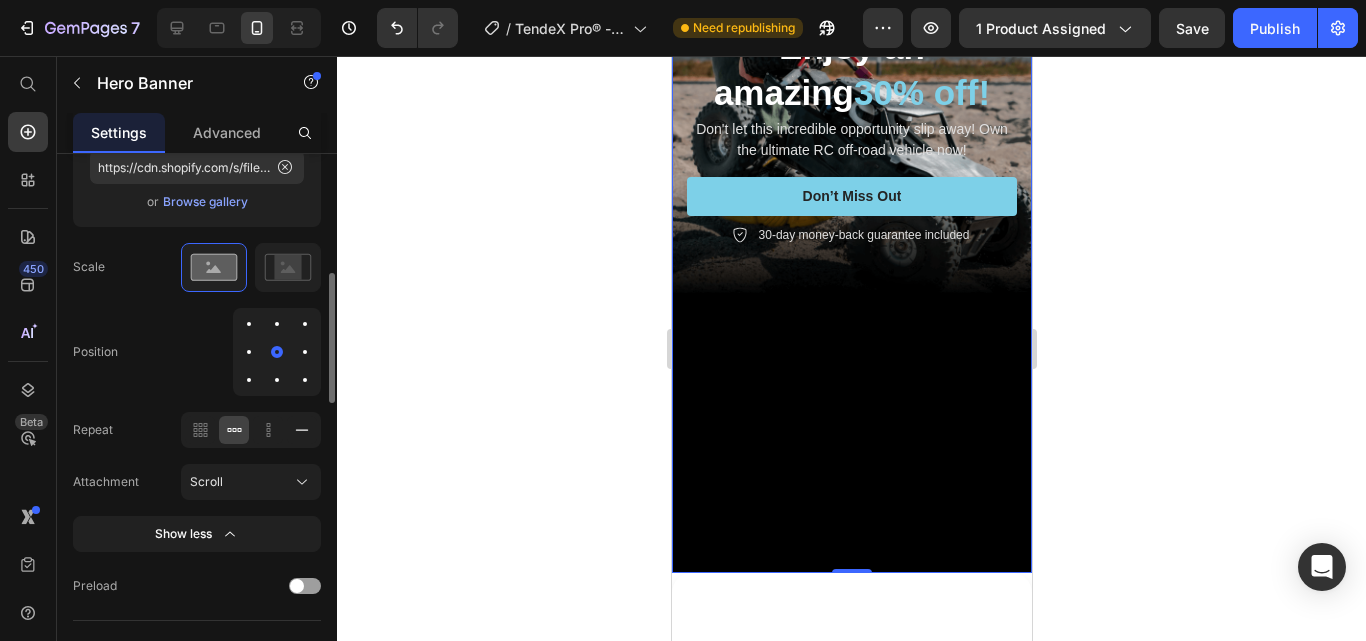 click 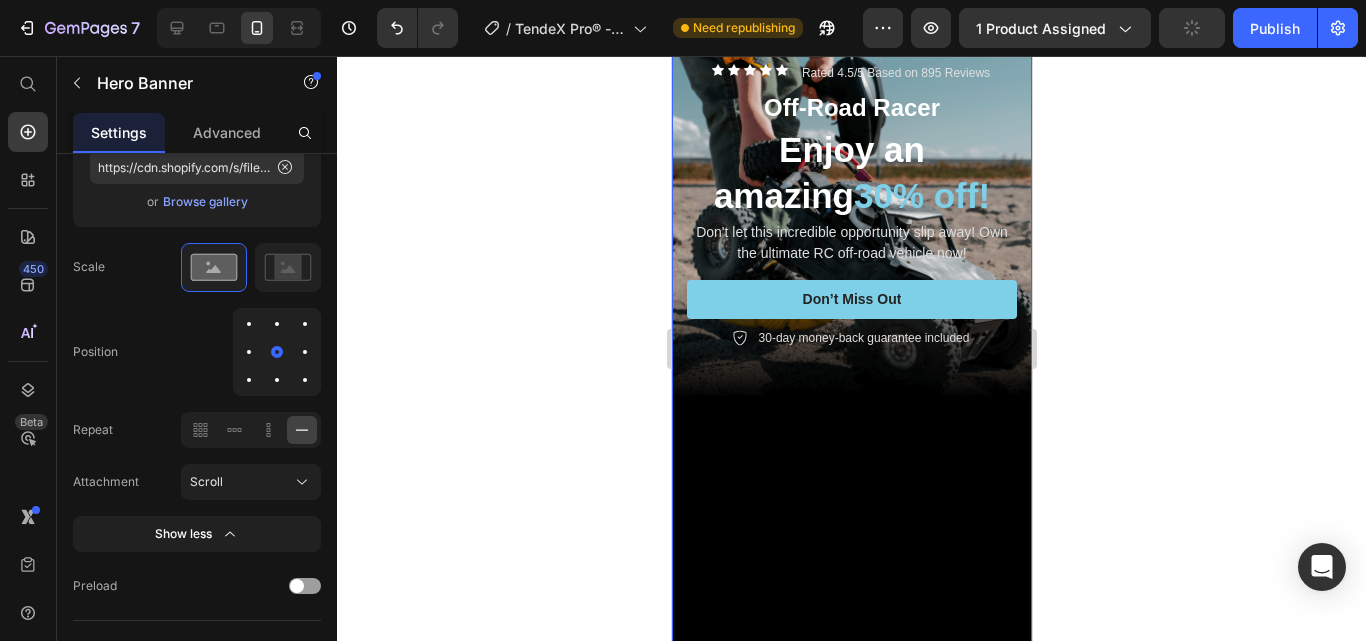 scroll, scrollTop: 0, scrollLeft: 0, axis: both 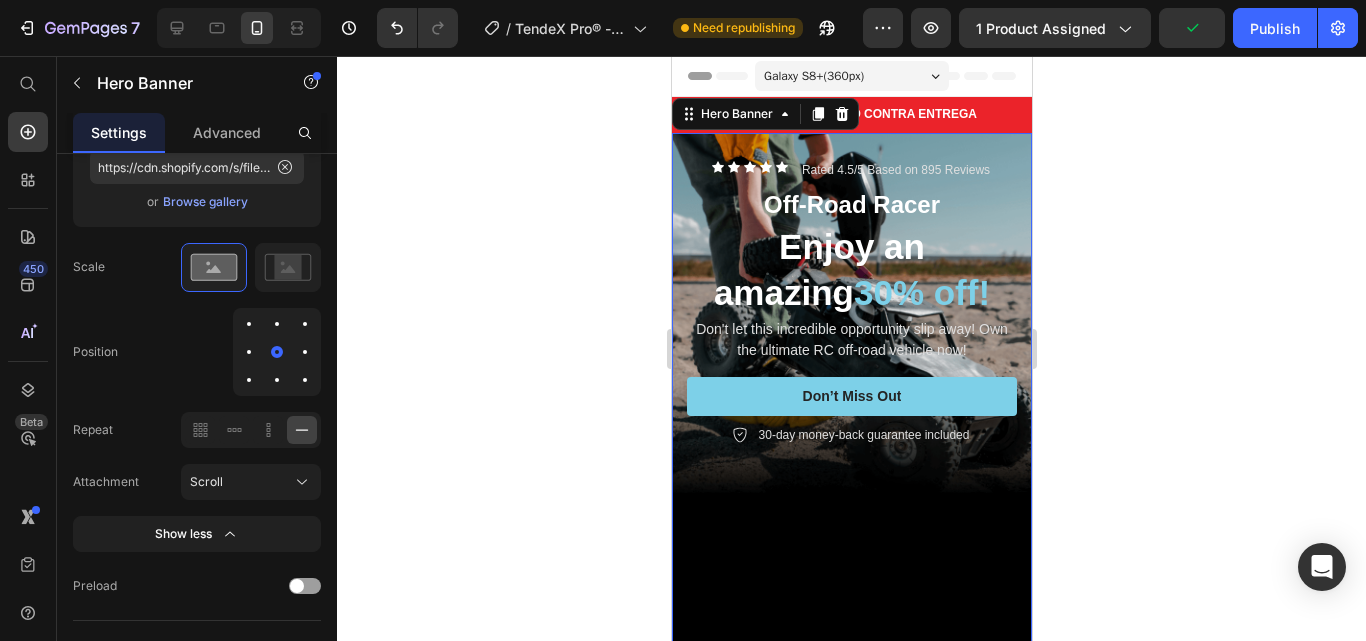 click on "Icon Icon Icon Icon Icon Icon List Rated 4.5/5 Based on 895 Reviews Text Block Row Off-Road Racer Text Block Enjoy an amazing  30% off! Heading Don't let this incredible opportunity slip away! Own the ultimate RC off-road vehicle now! Text Block Don’t Miss Out Button
30-day money-back guarantee included  Item List Row" at bounding box center [851, 304] 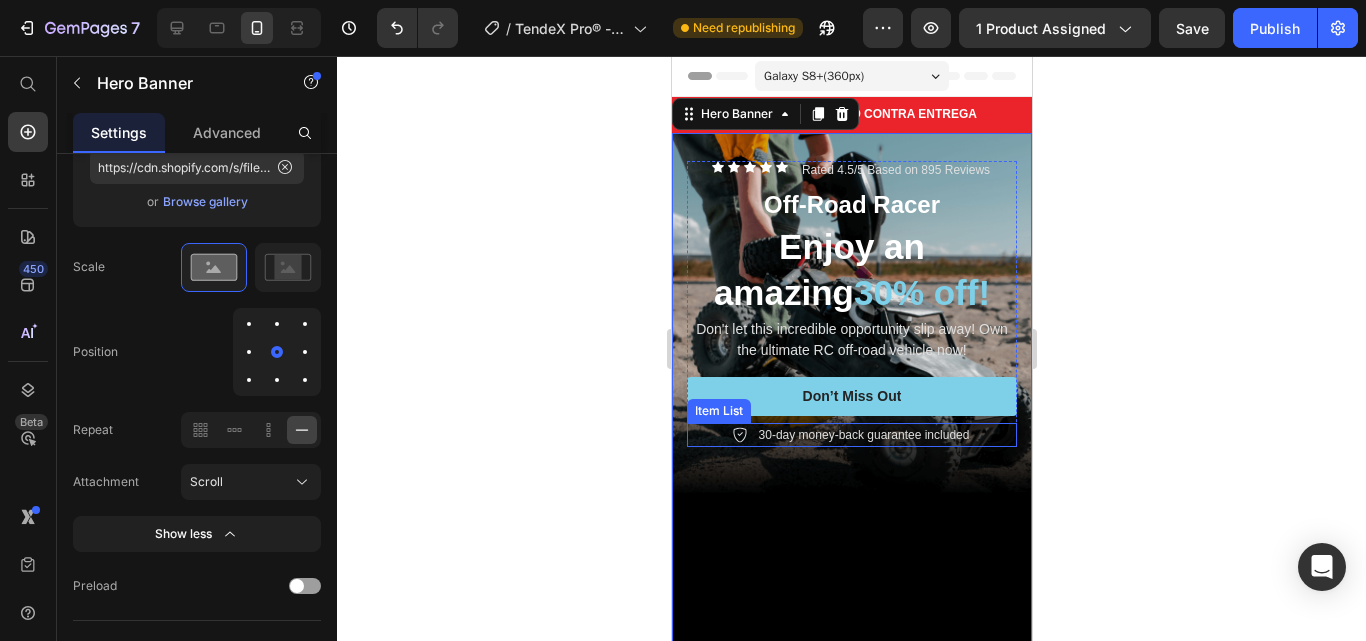 click on "30-day money-back guarantee included" at bounding box center [863, 435] 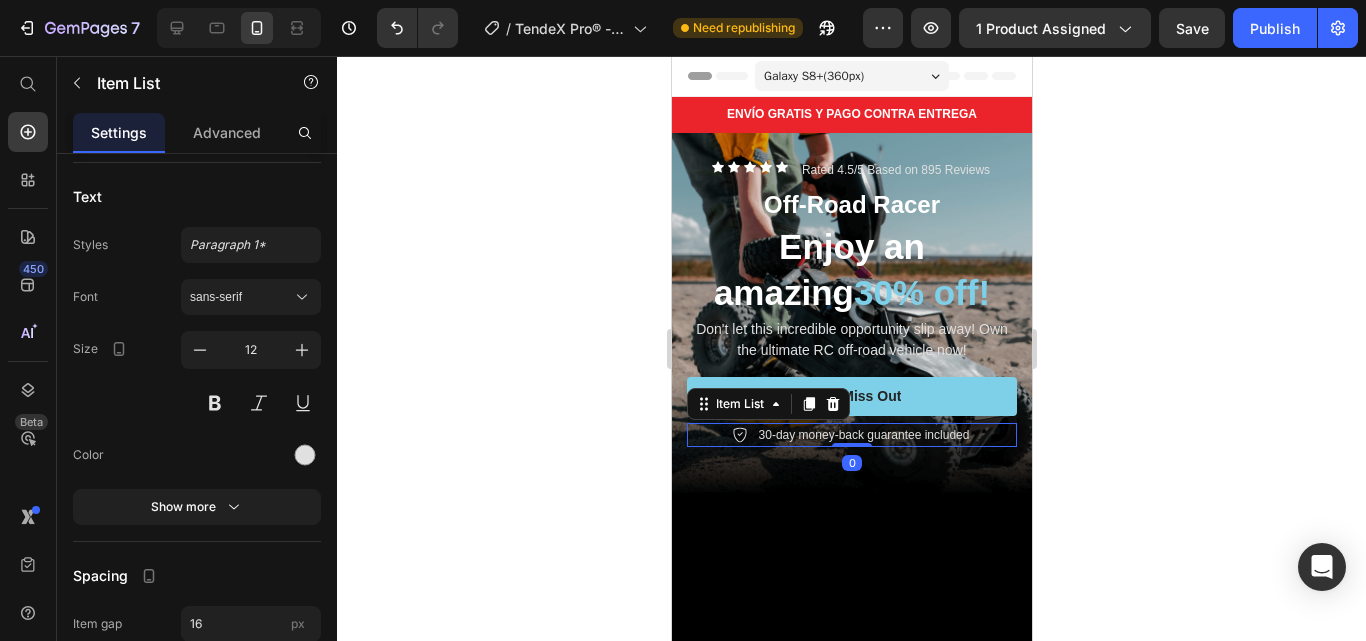 scroll, scrollTop: 0, scrollLeft: 0, axis: both 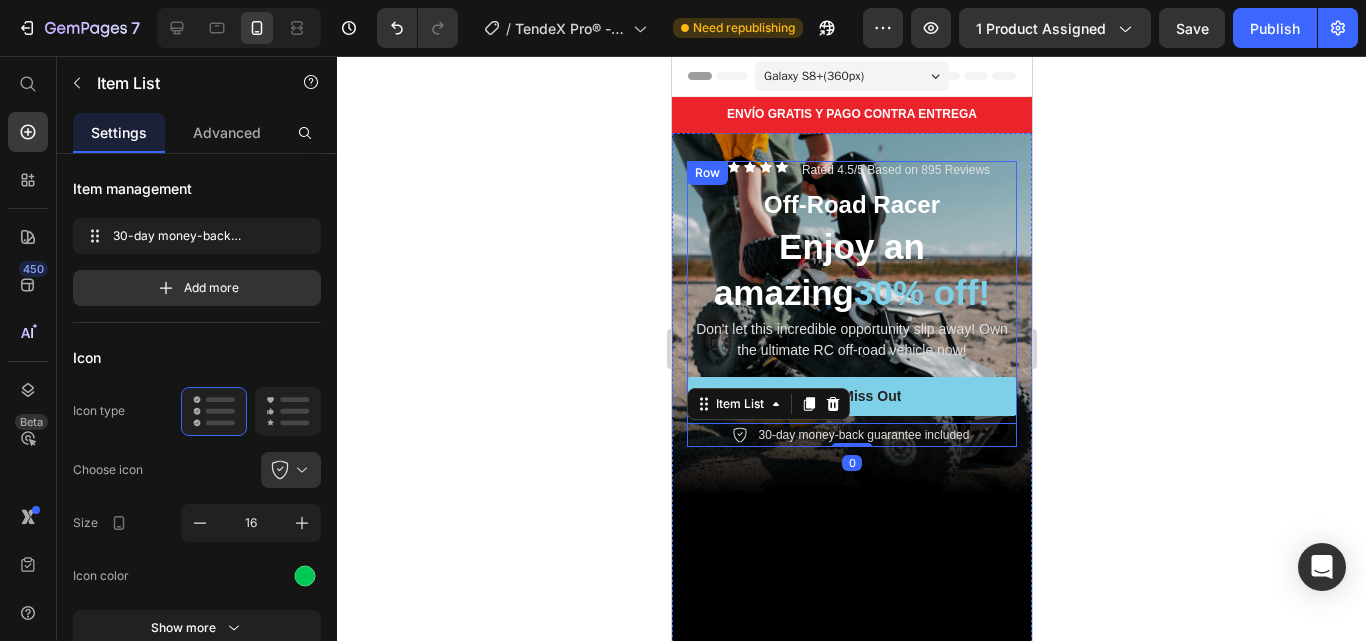 click on "Row" at bounding box center [706, 173] 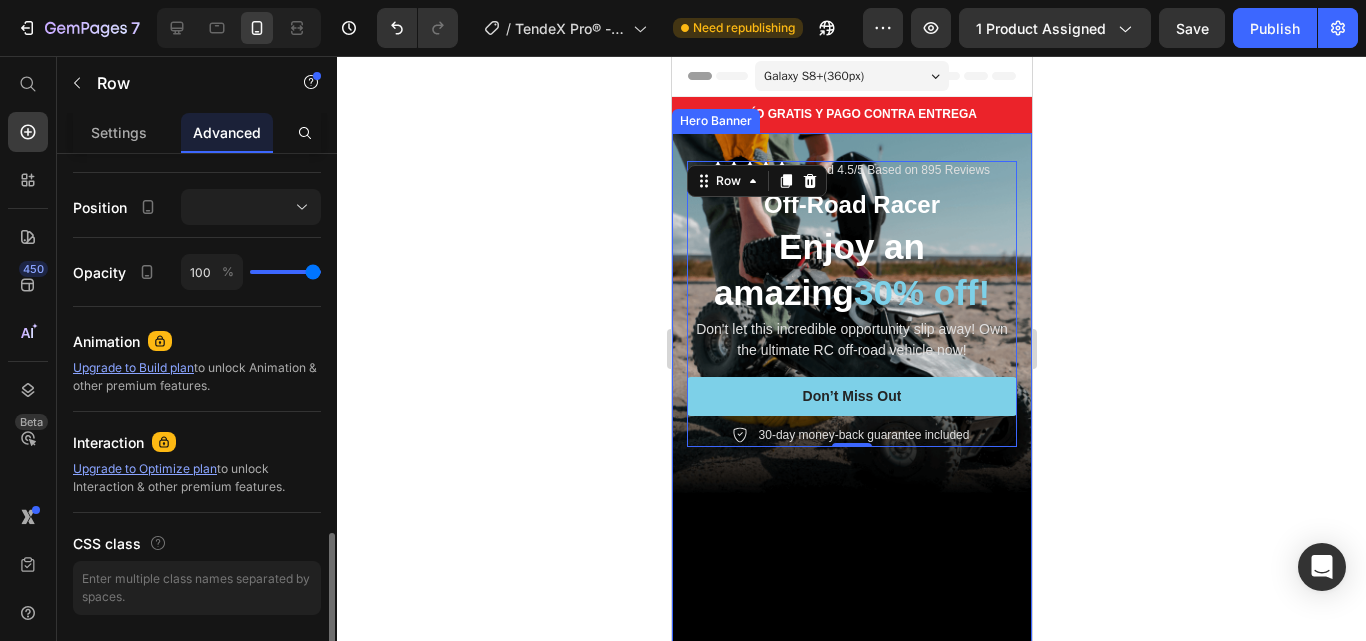 scroll, scrollTop: 761, scrollLeft: 0, axis: vertical 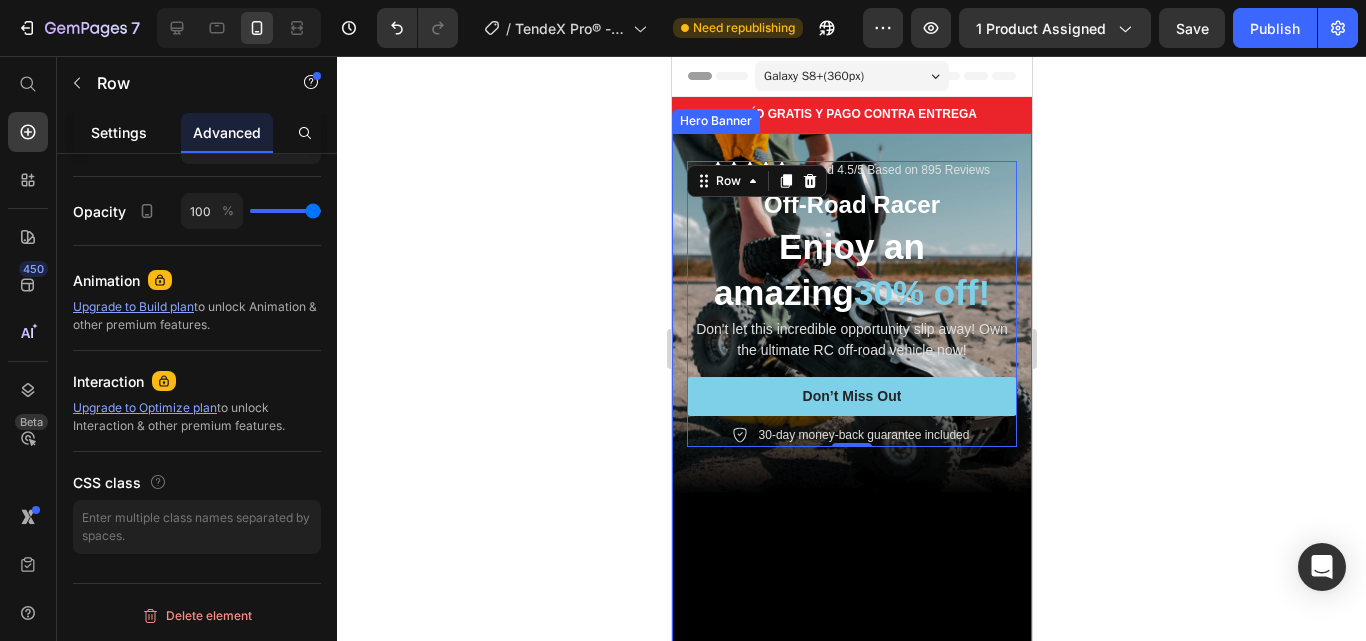 click on "Settings" at bounding box center (119, 132) 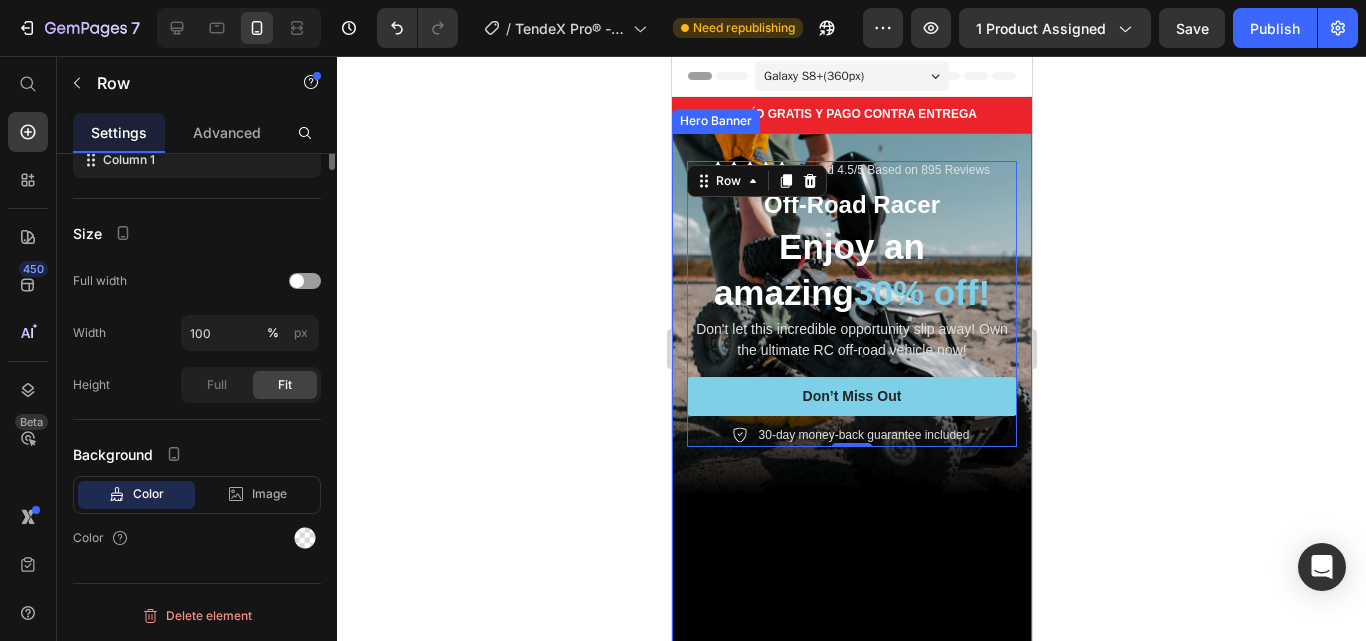 scroll, scrollTop: 0, scrollLeft: 0, axis: both 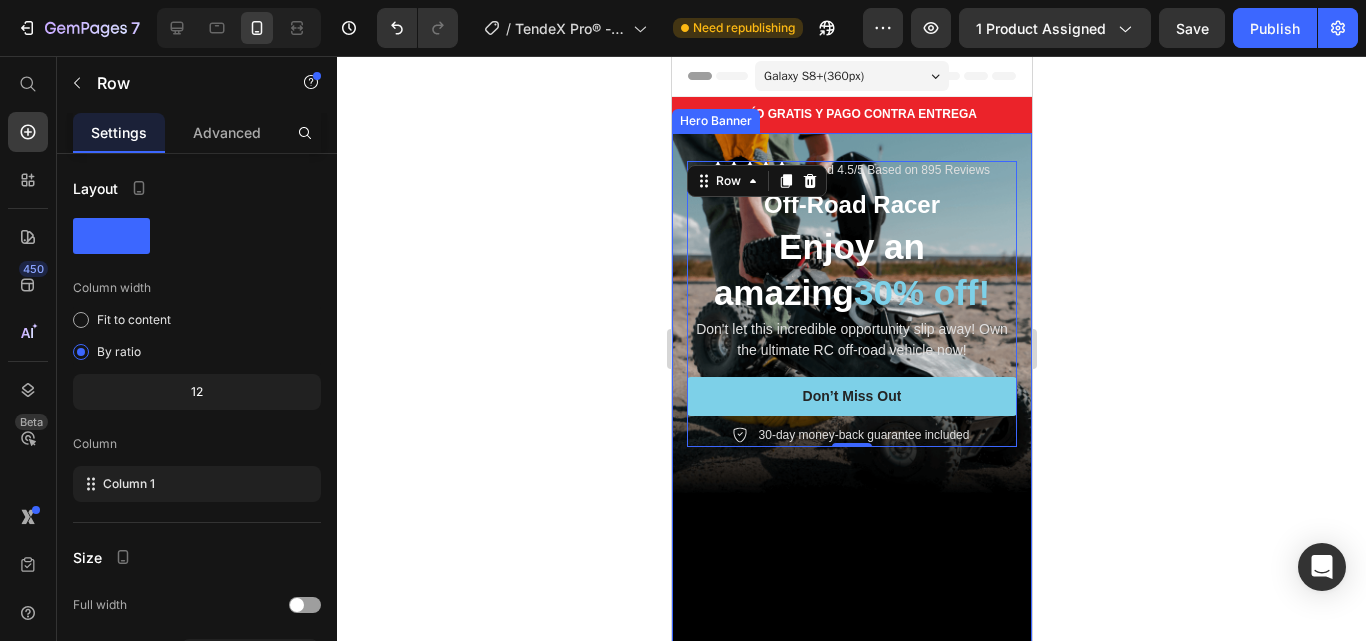 click at bounding box center (851, 453) 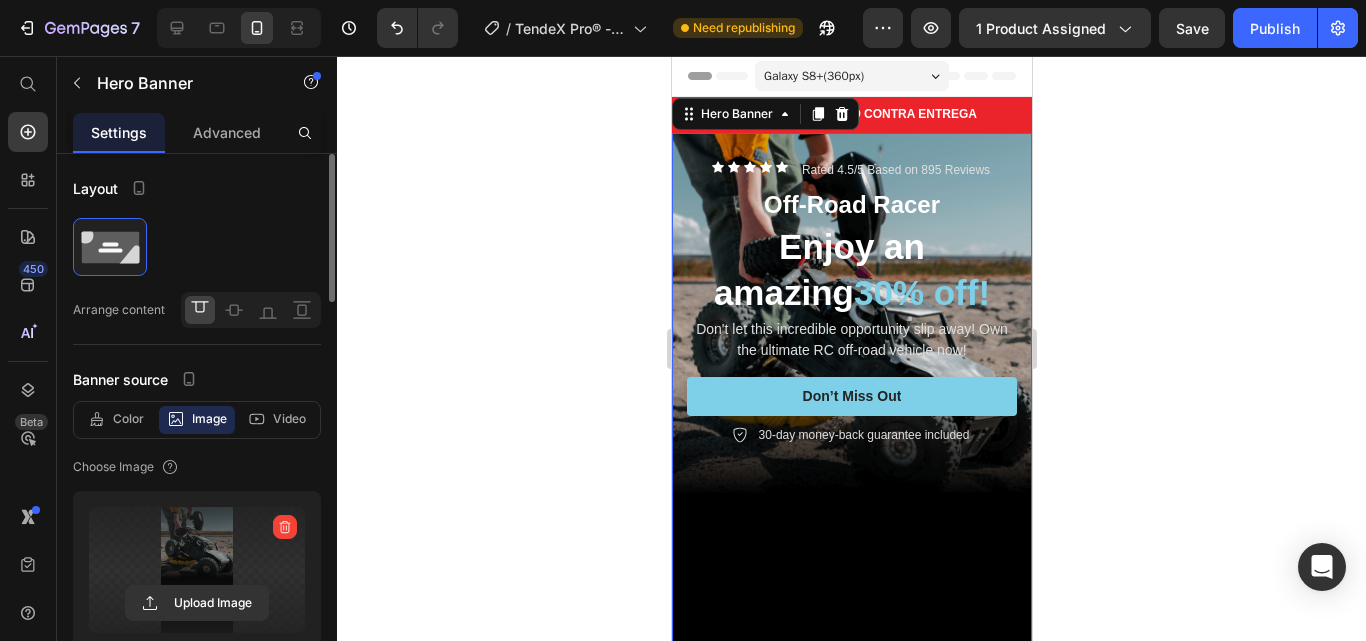 click at bounding box center (197, 570) 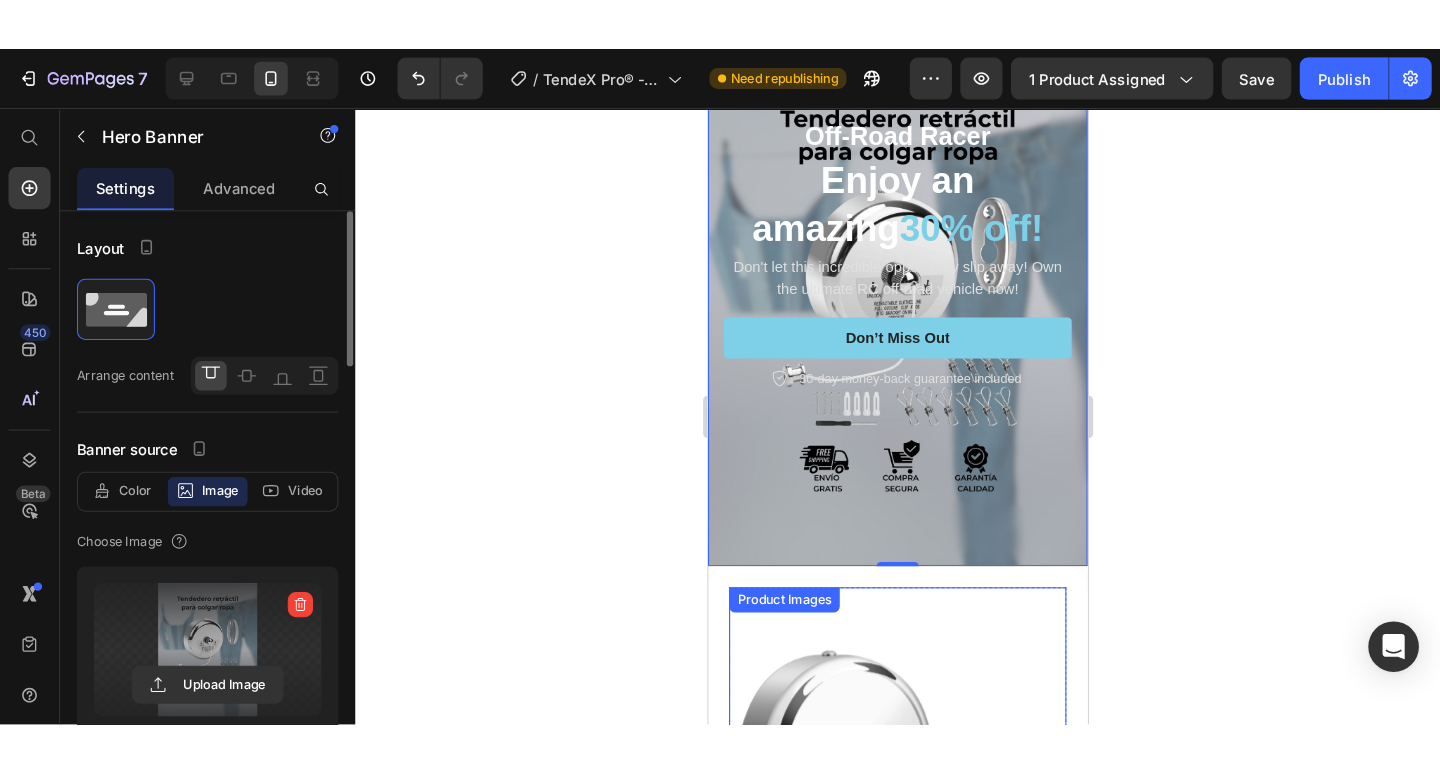 scroll, scrollTop: 0, scrollLeft: 0, axis: both 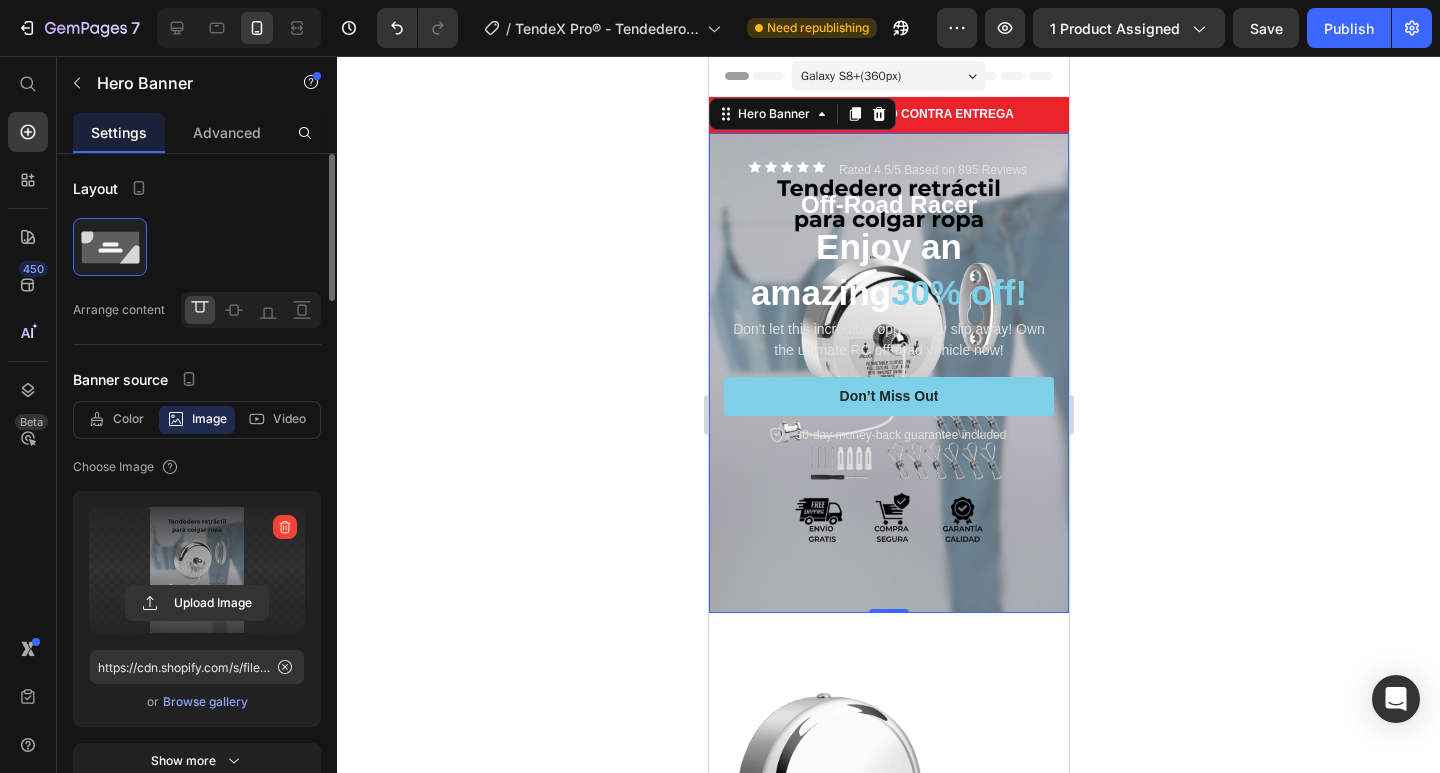 click at bounding box center (197, 570) 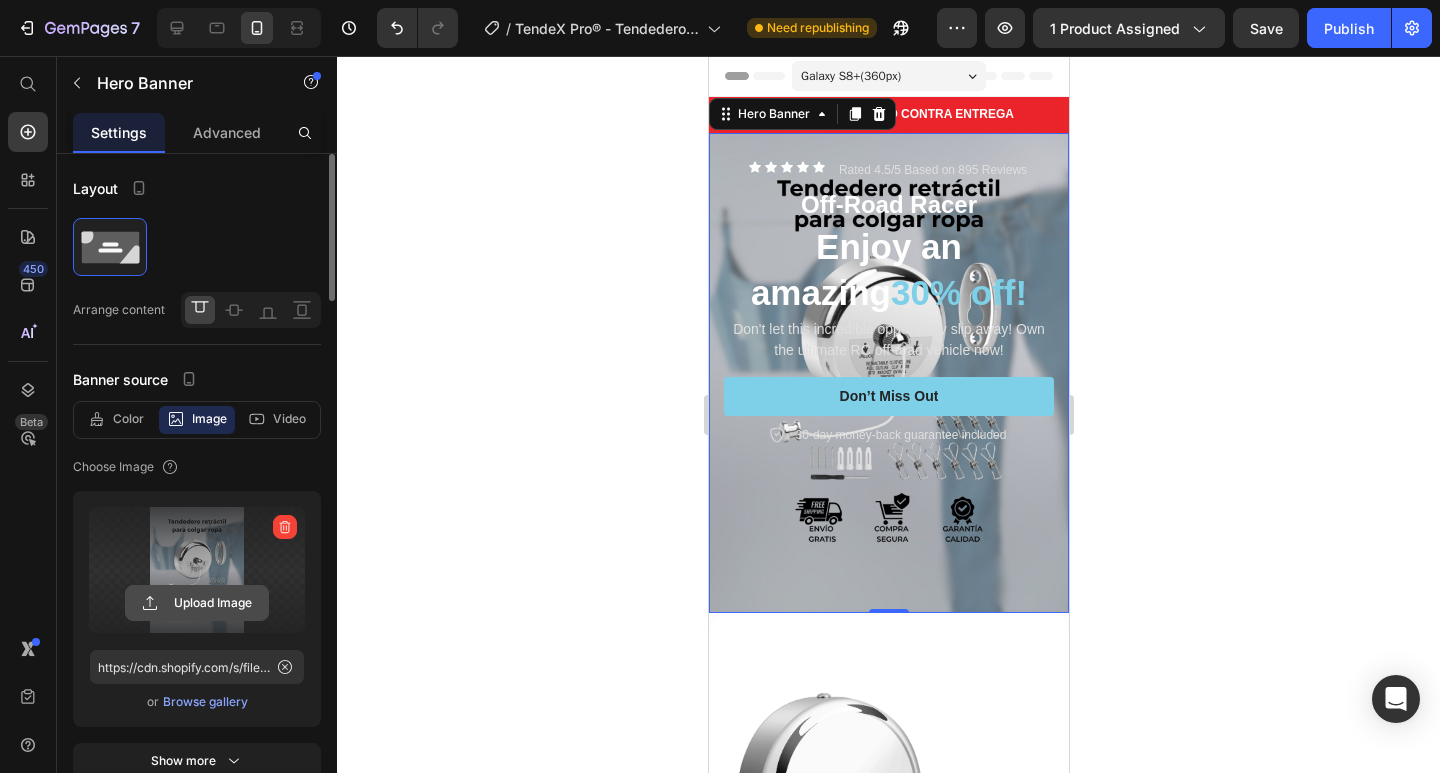 click 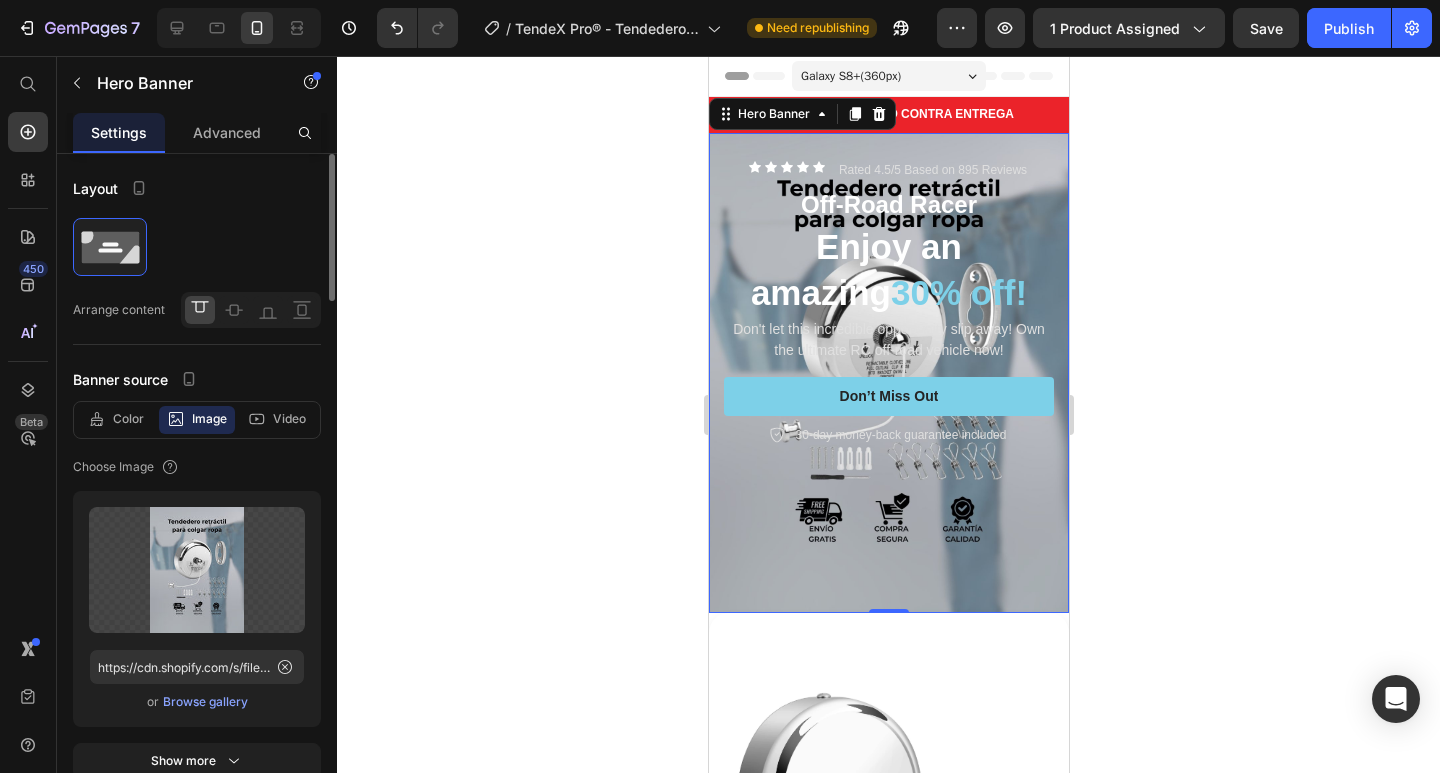 click on "Browse gallery" at bounding box center (205, 702) 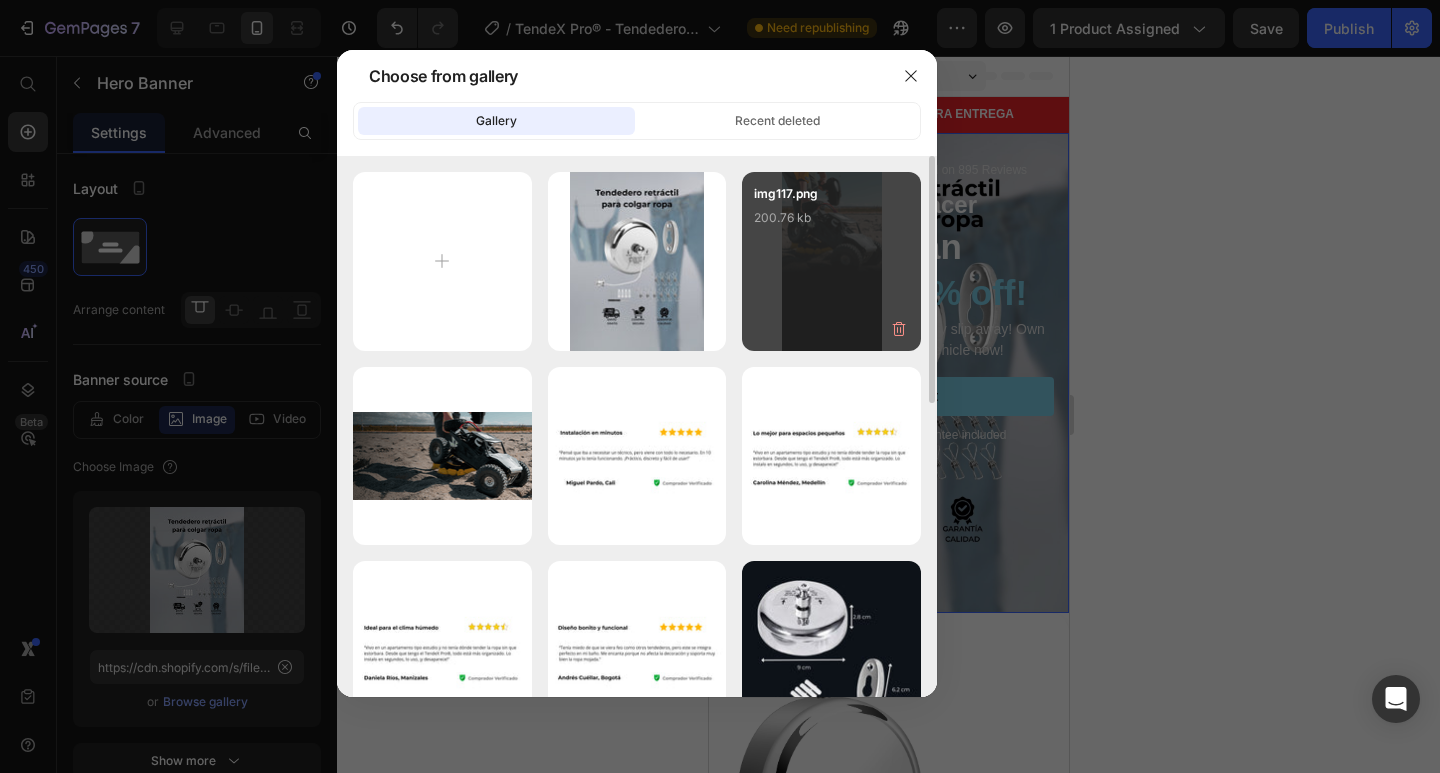 click on "img117.png 200.76 kb" at bounding box center (831, 224) 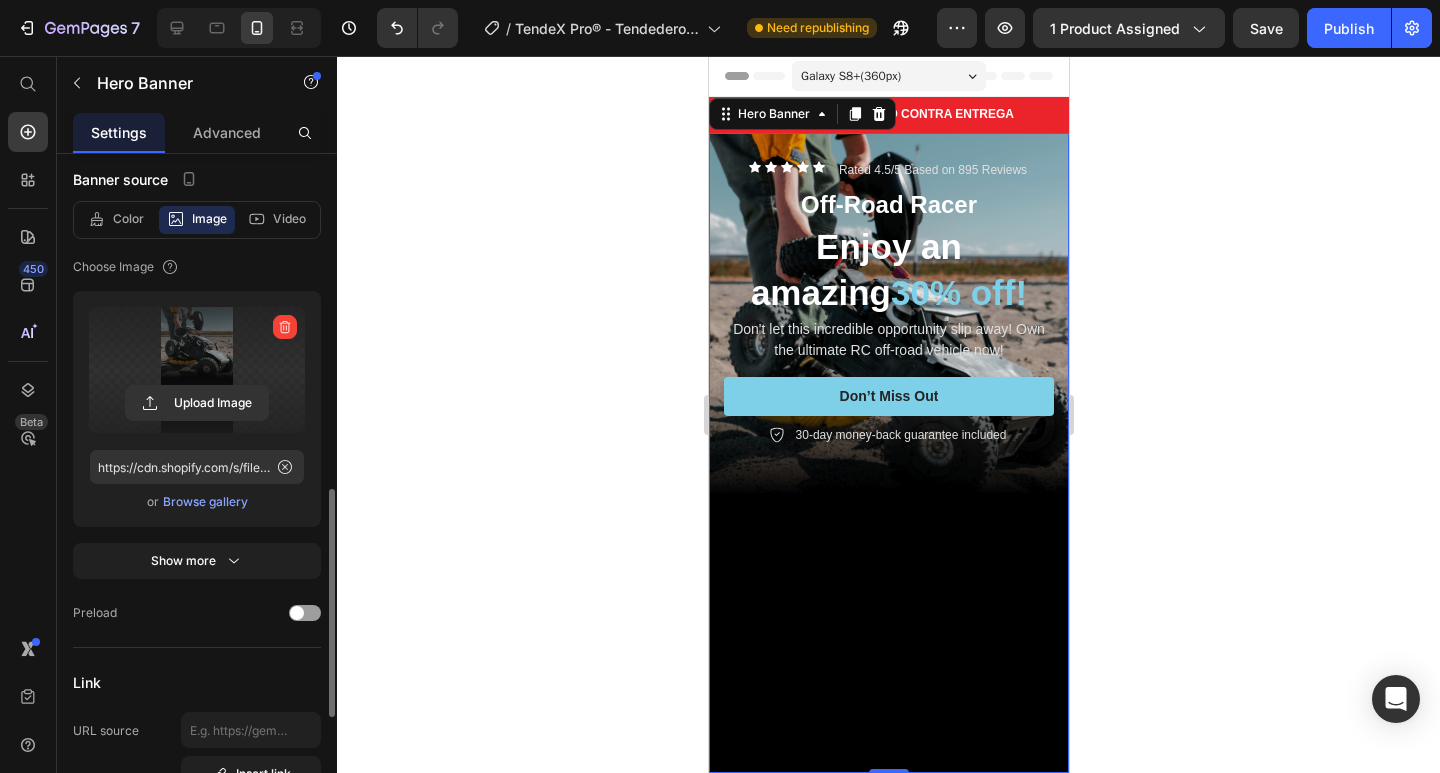 scroll, scrollTop: 400, scrollLeft: 0, axis: vertical 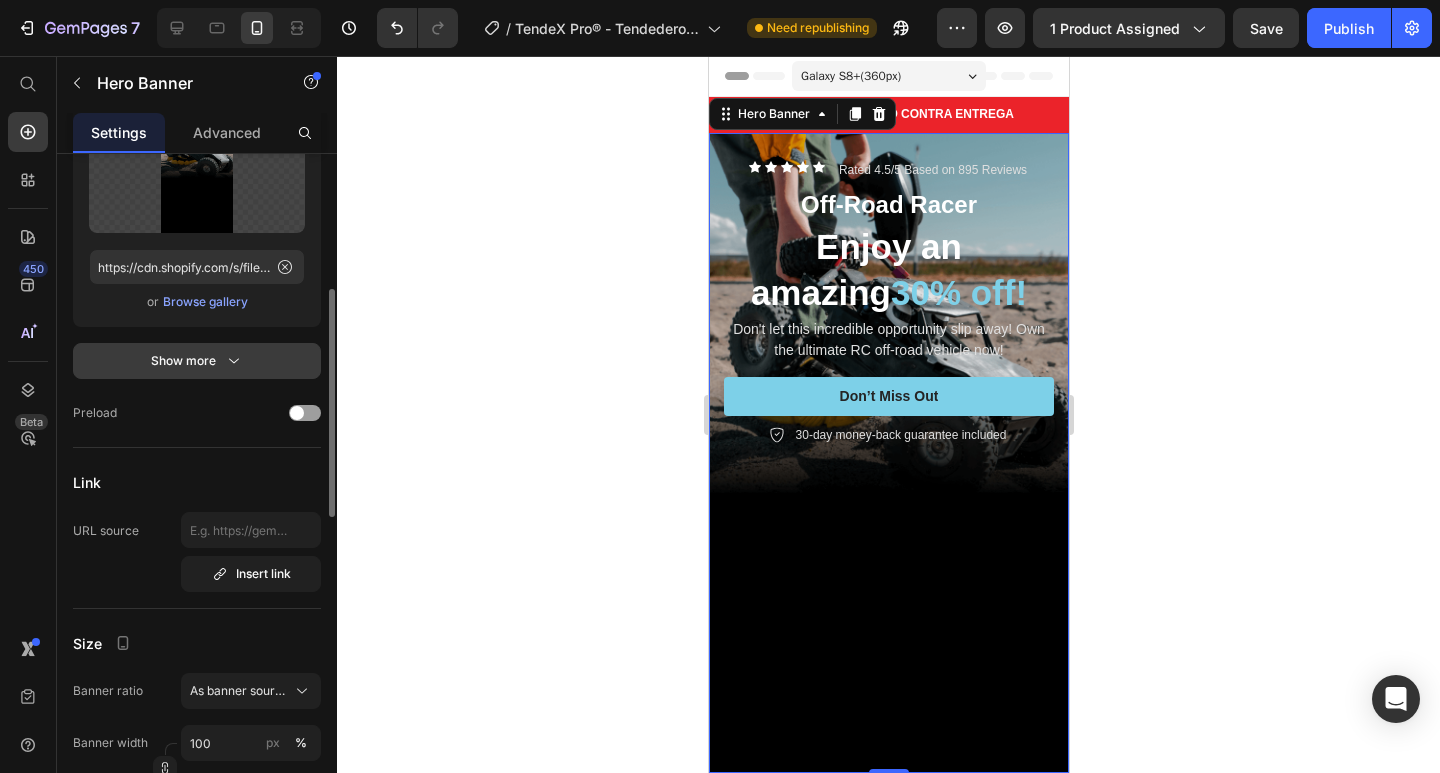 click on "Show more" at bounding box center [197, 361] 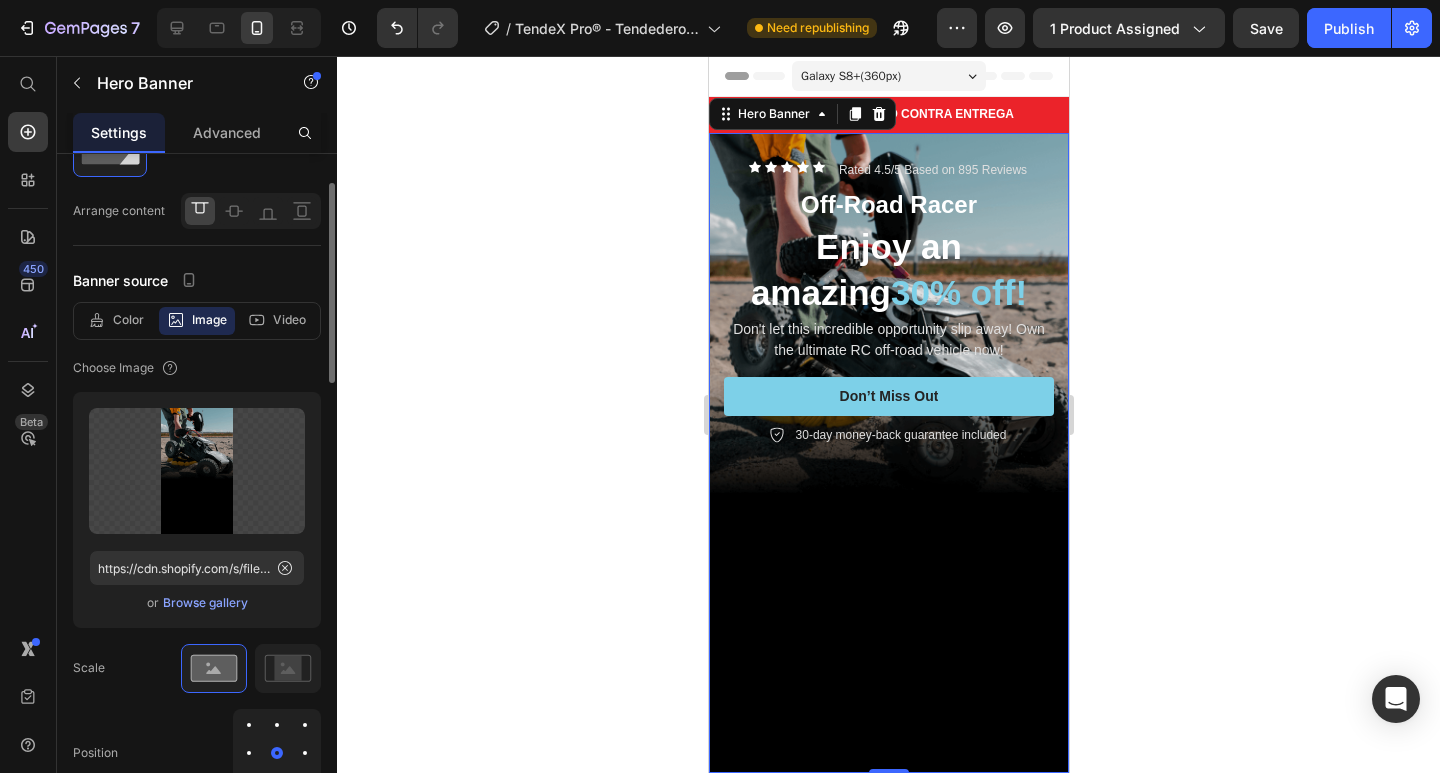 scroll, scrollTop: 0, scrollLeft: 0, axis: both 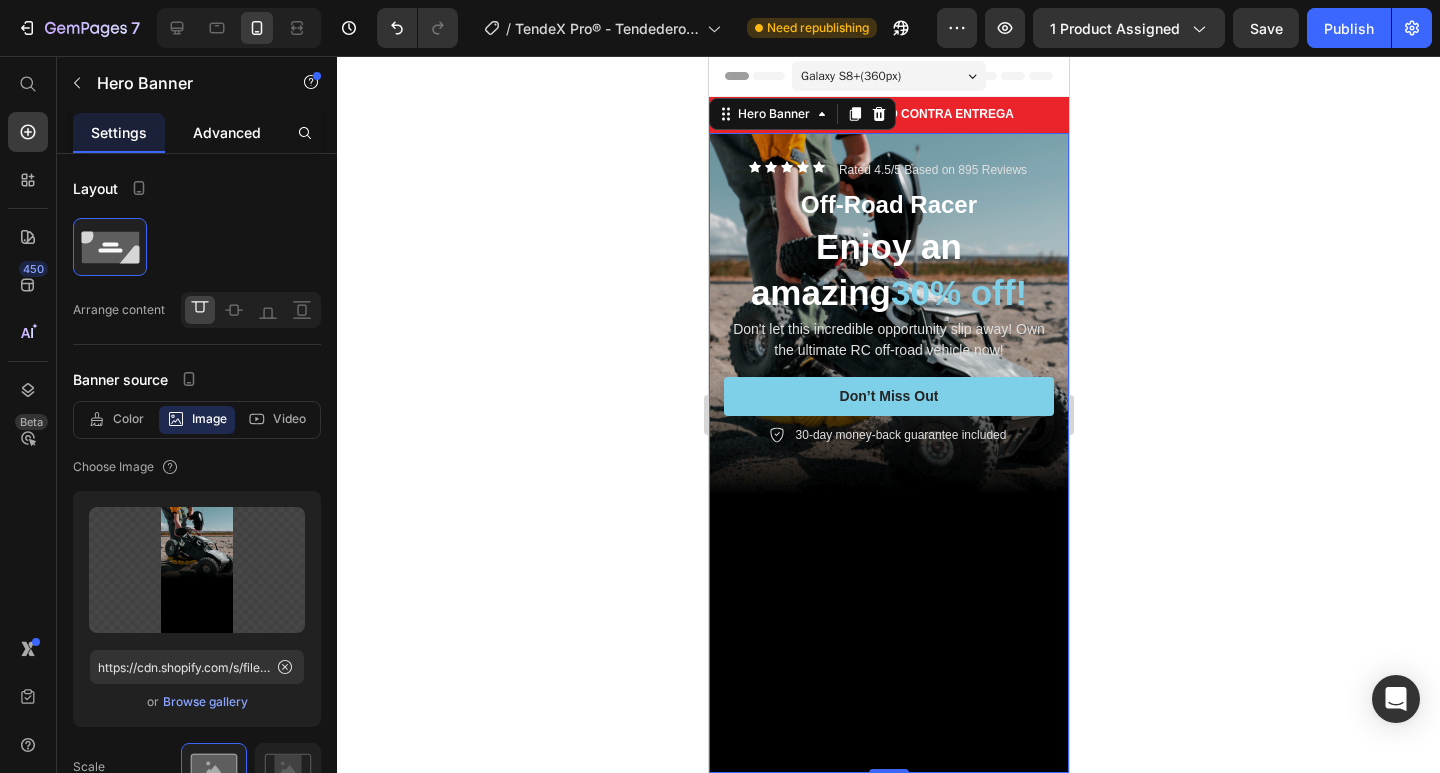click on "Advanced" 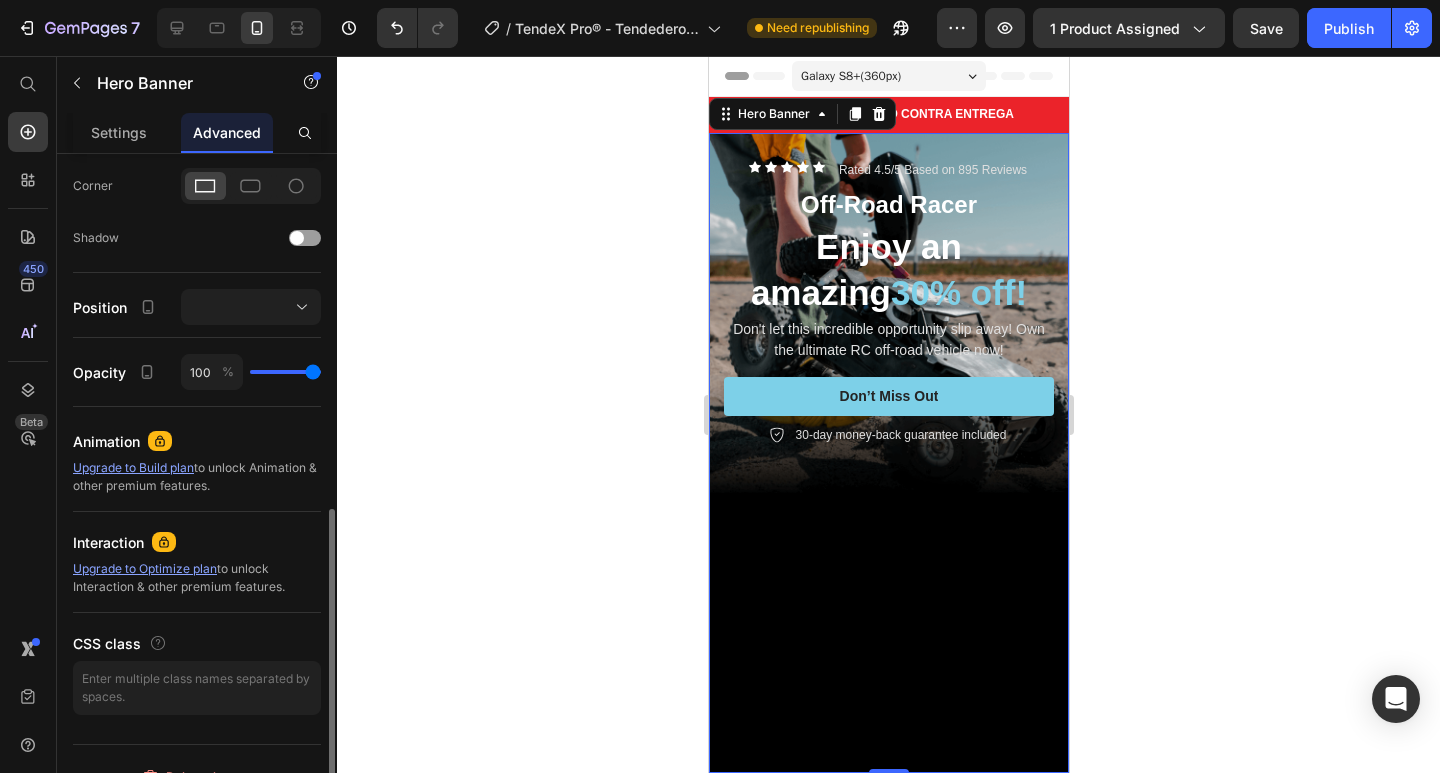 scroll, scrollTop: 629, scrollLeft: 0, axis: vertical 